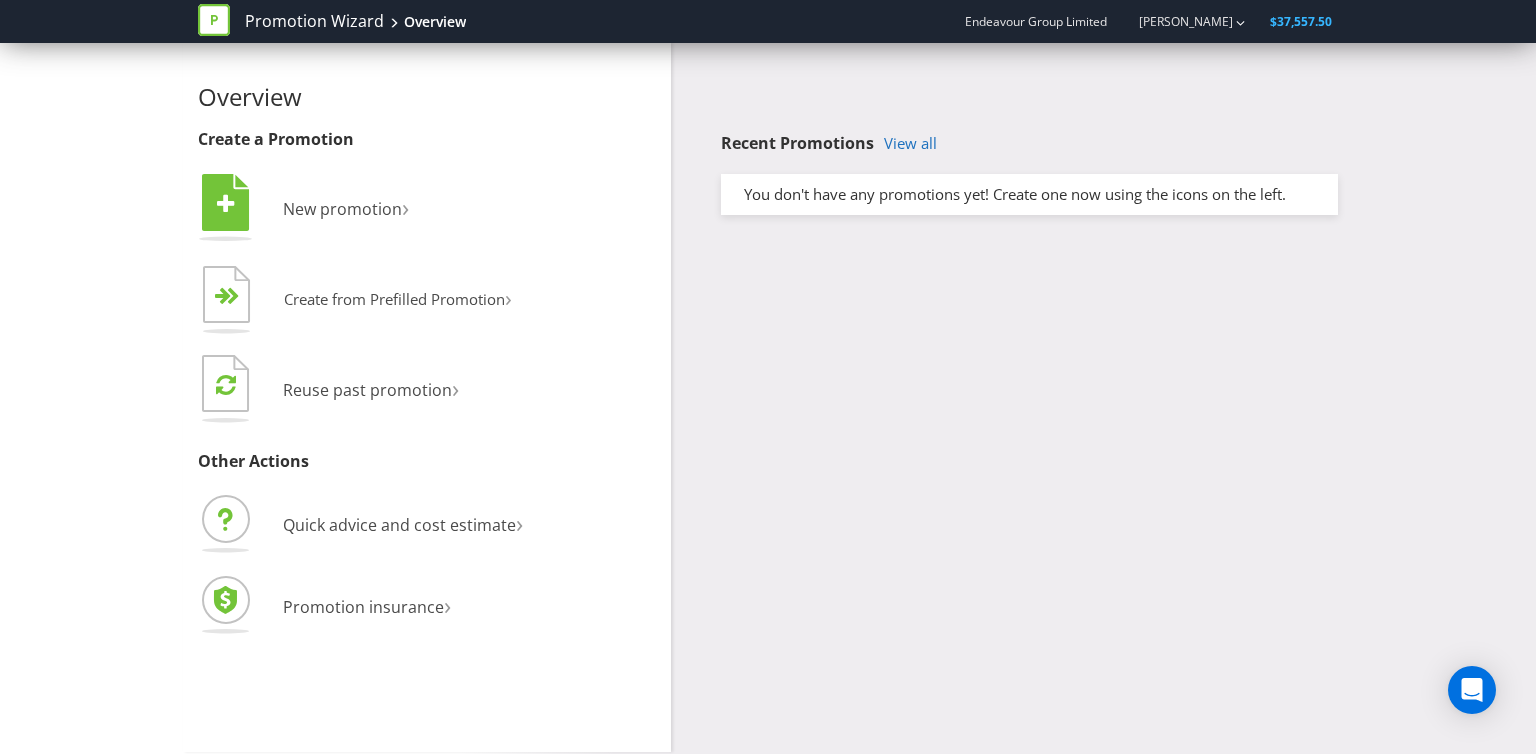 scroll, scrollTop: 0, scrollLeft: 0, axis: both 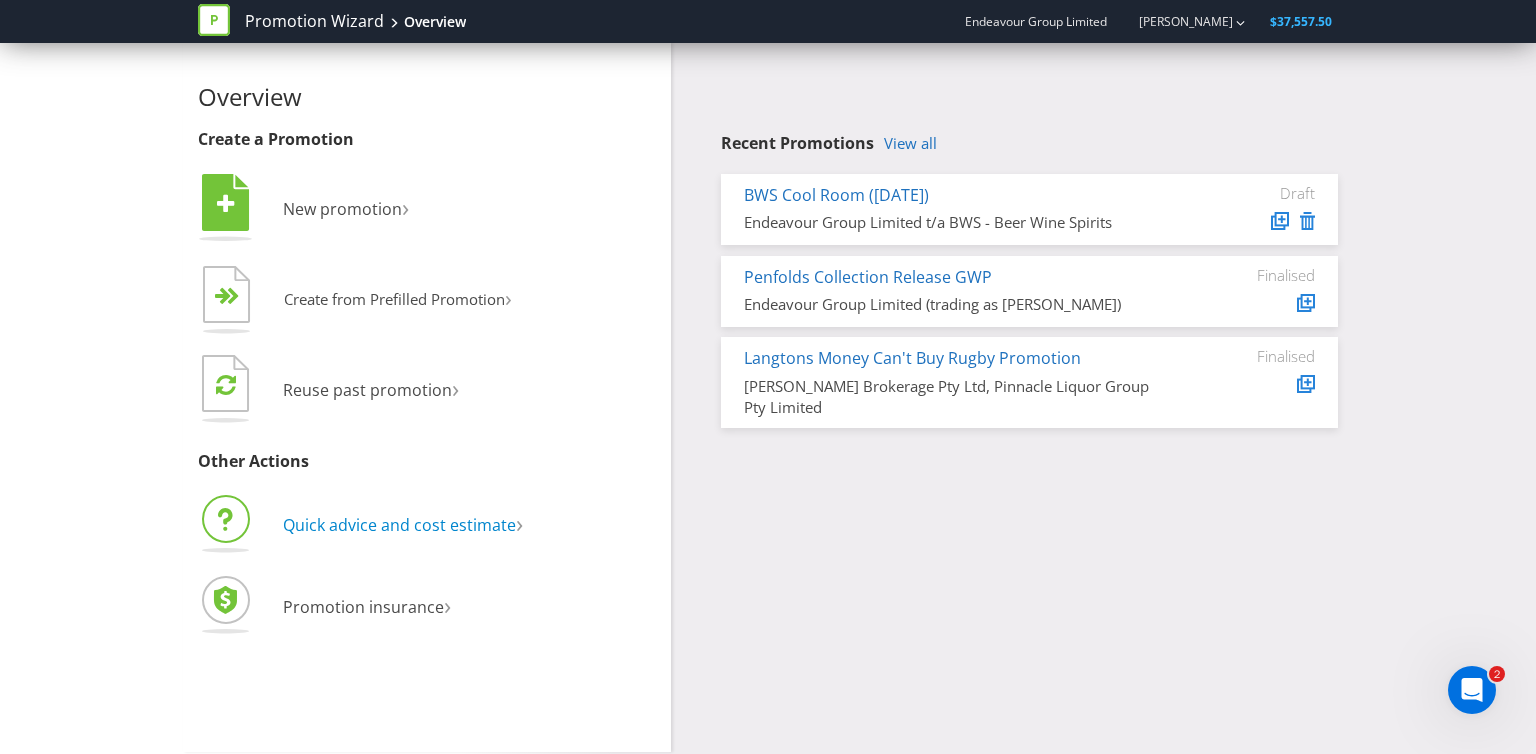 click on "Quick advice and cost estimate" at bounding box center (399, 525) 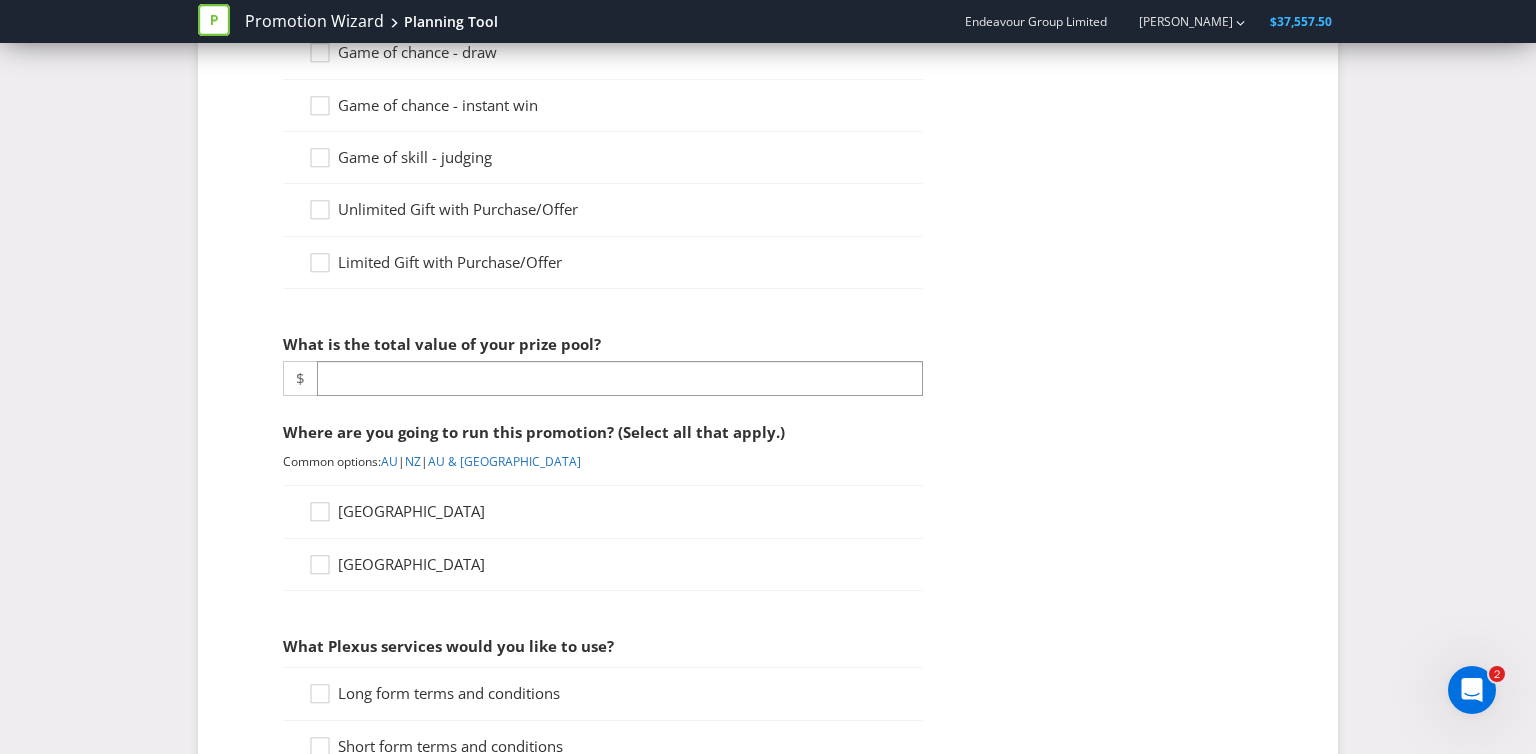 scroll, scrollTop: 203, scrollLeft: 0, axis: vertical 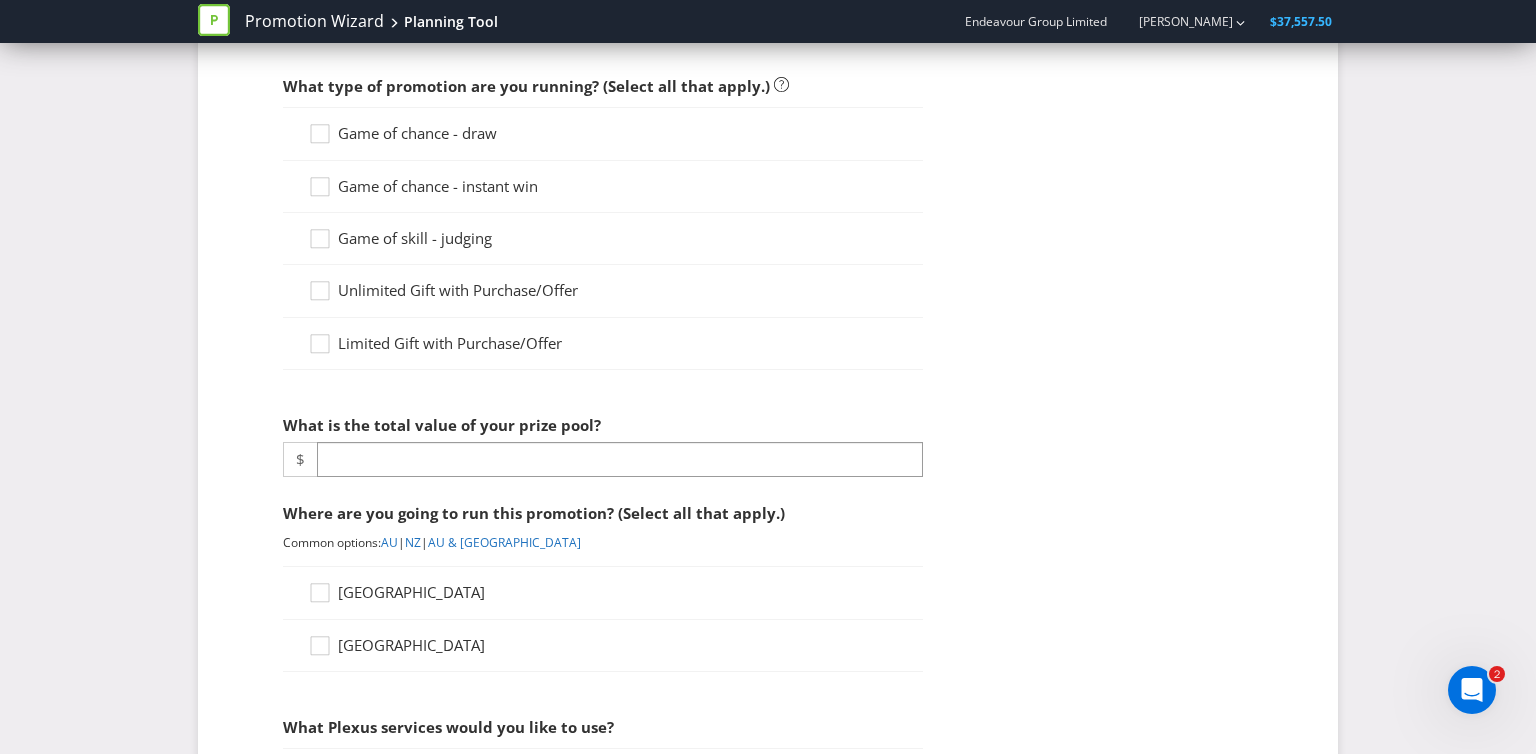click on "Game of chance - draw" at bounding box center (417, 133) 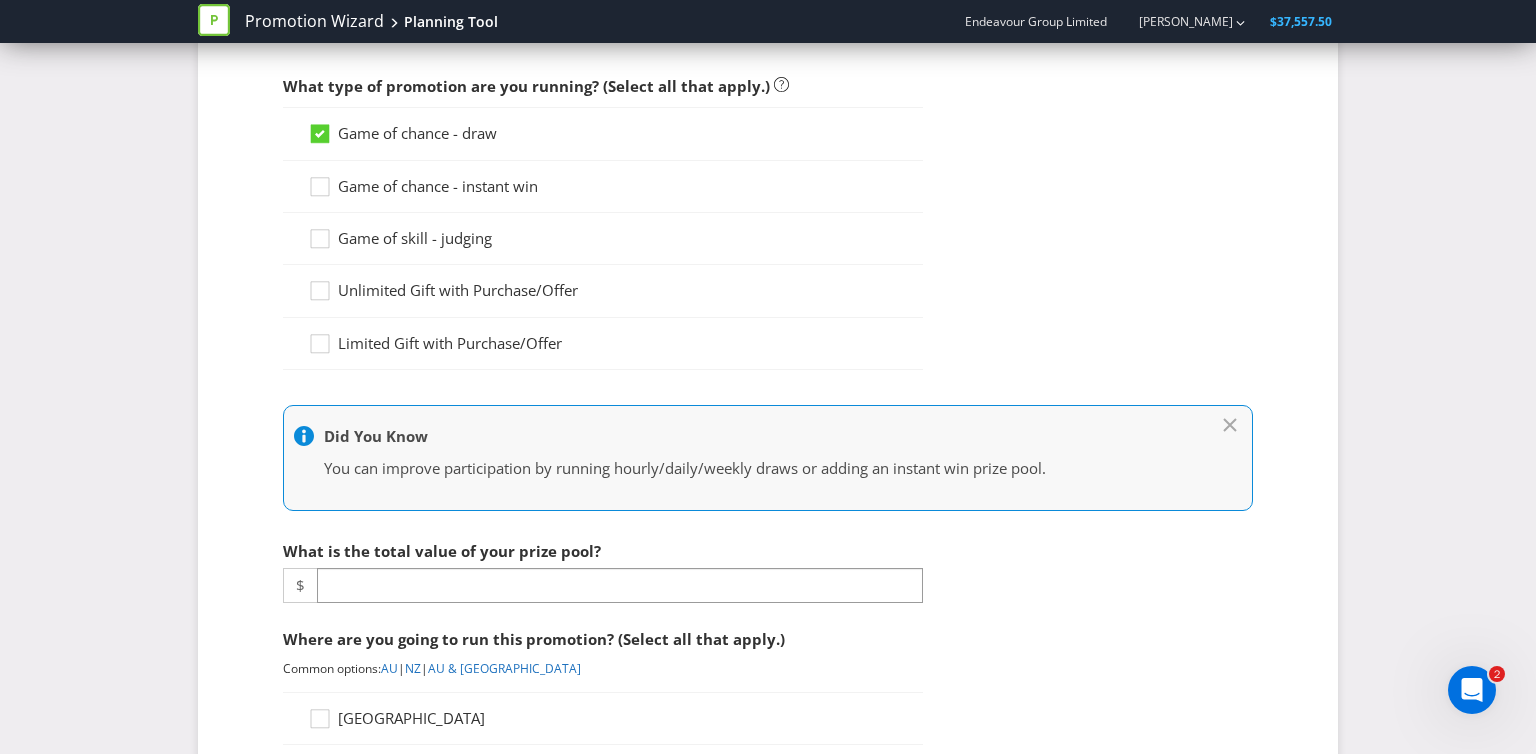 scroll, scrollTop: 332, scrollLeft: 0, axis: vertical 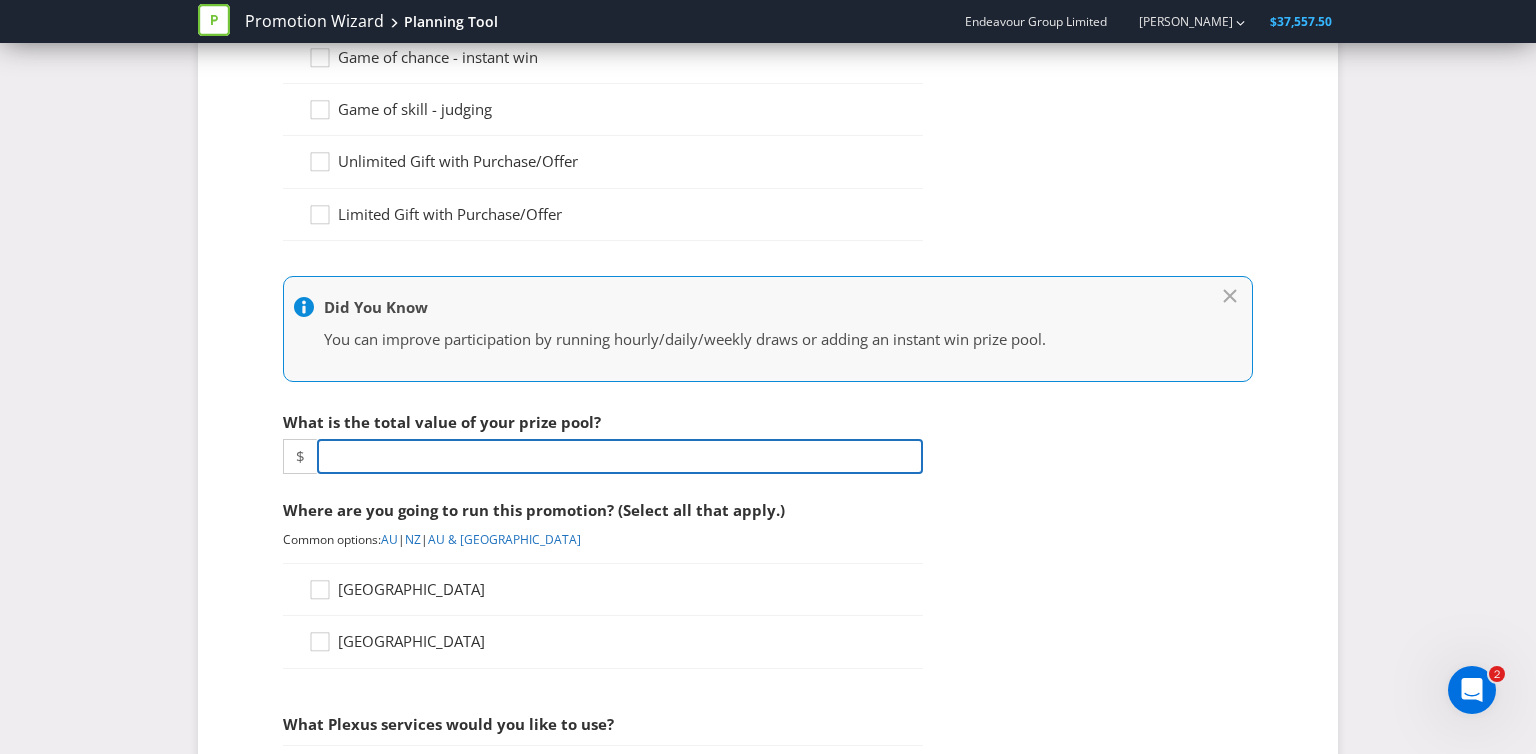 click at bounding box center (620, 456) 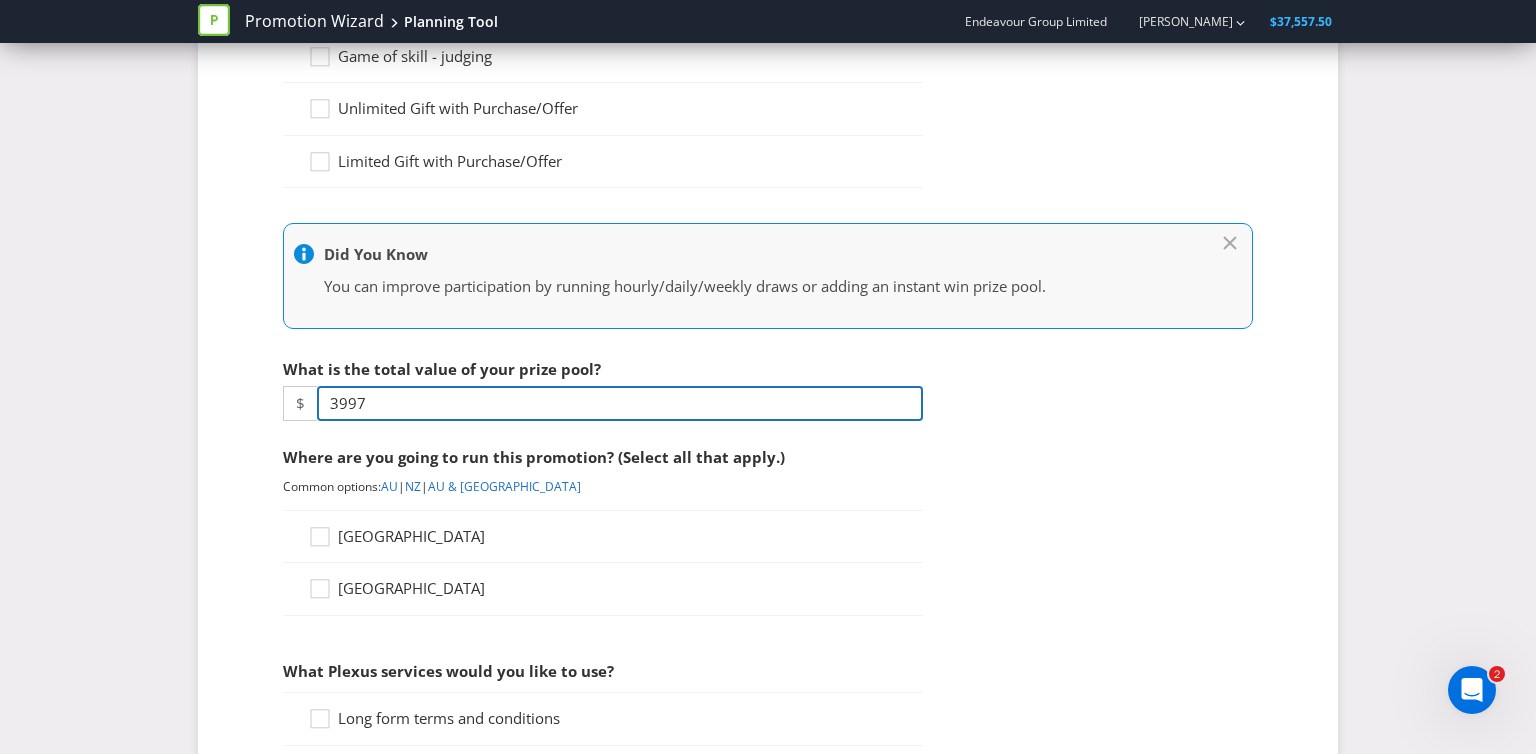 scroll, scrollTop: 478, scrollLeft: 0, axis: vertical 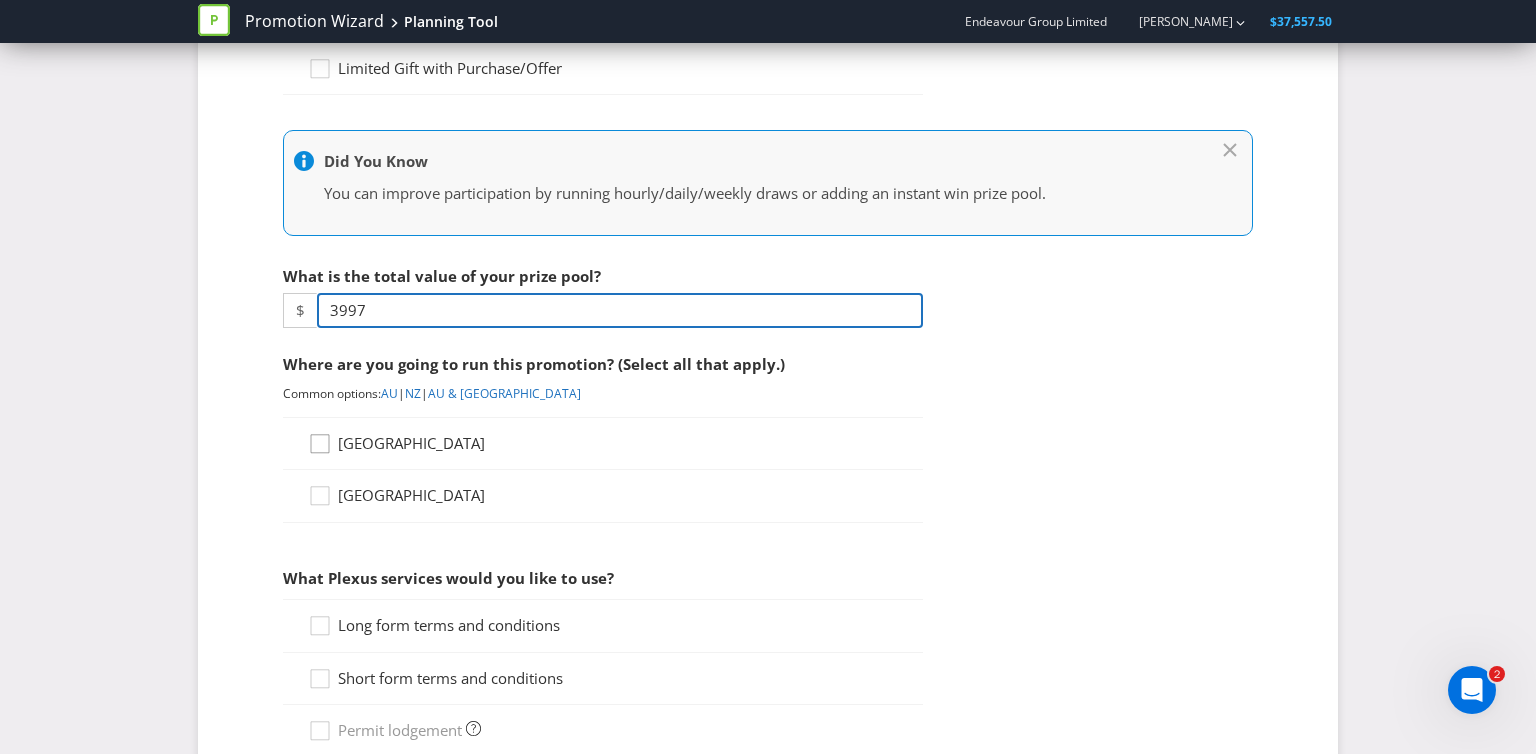 type on "3997" 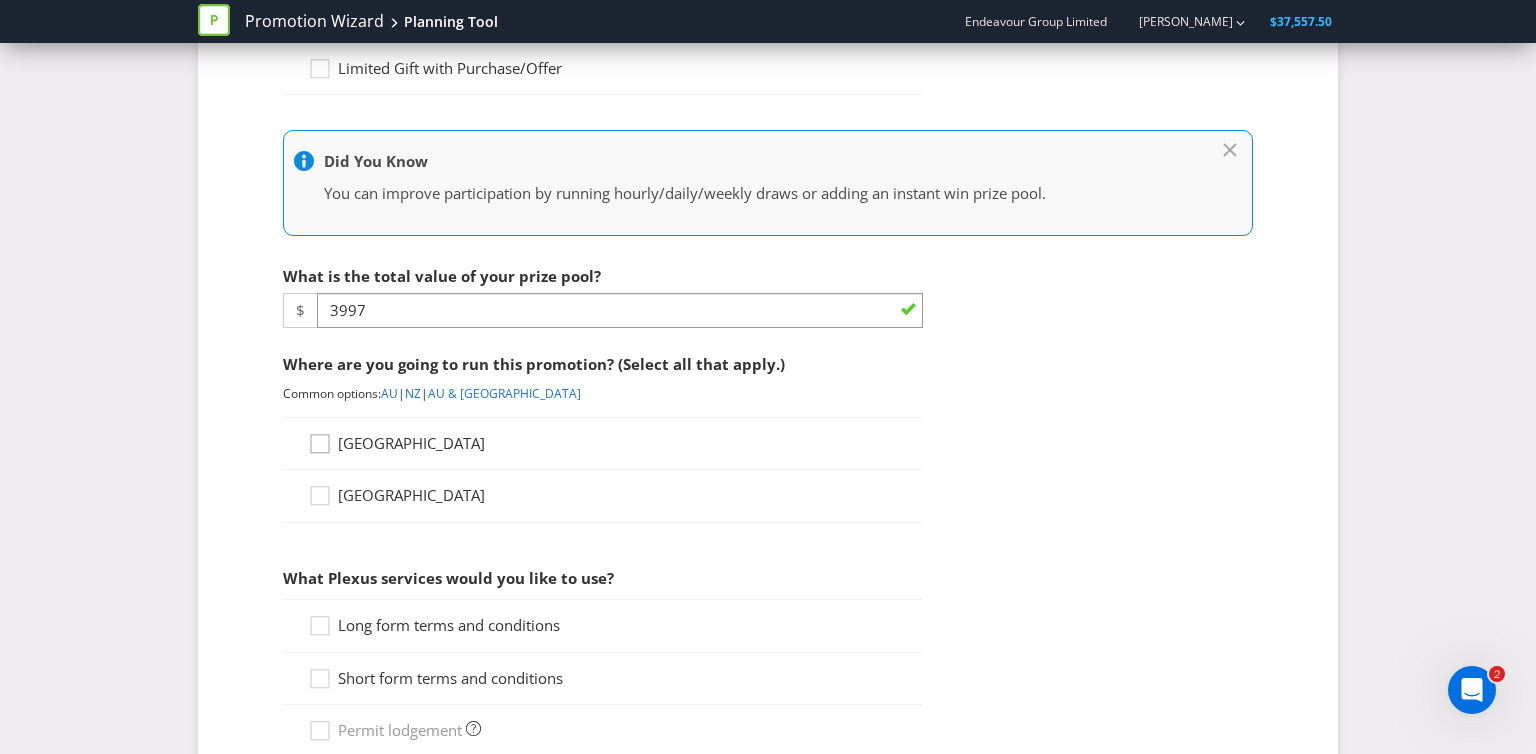 click 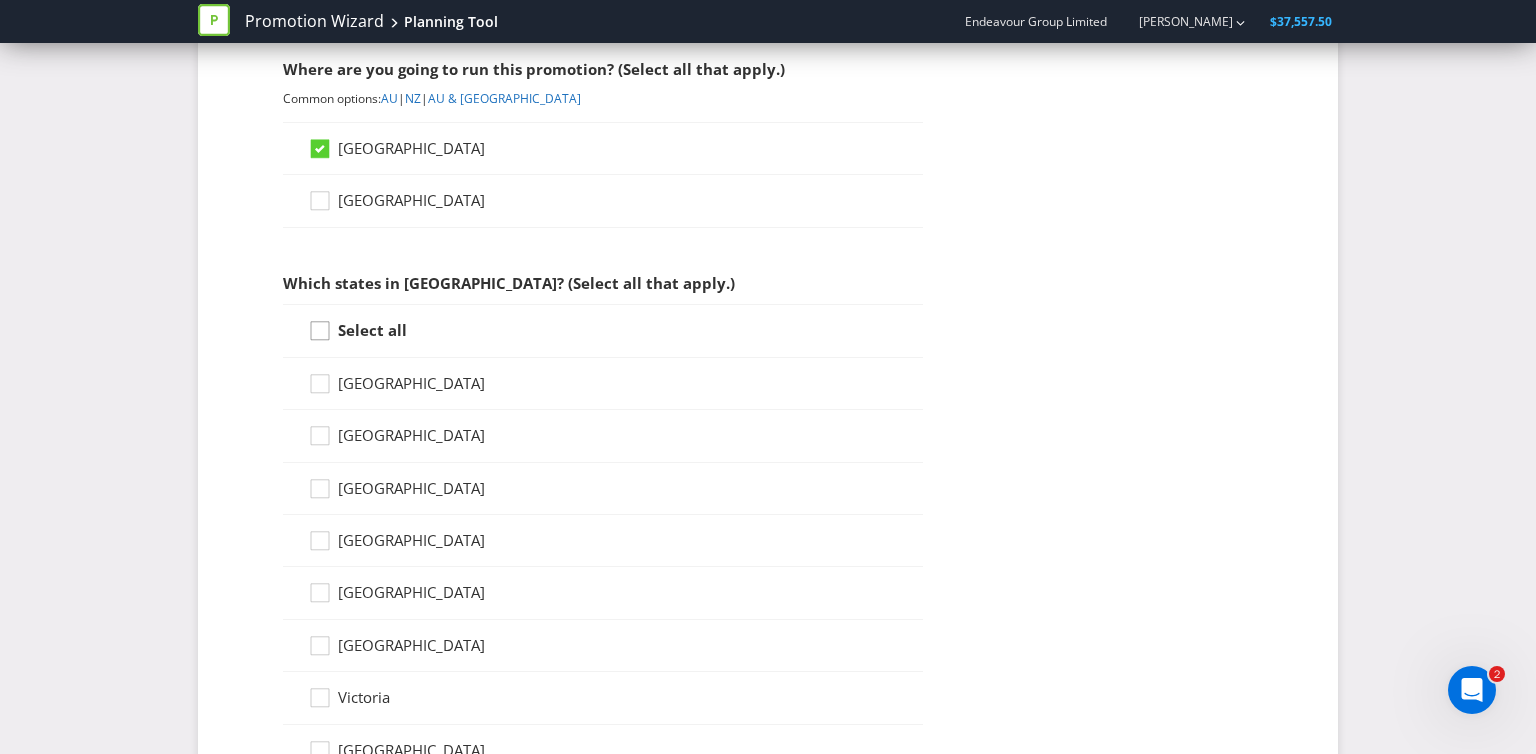 scroll, scrollTop: 794, scrollLeft: 0, axis: vertical 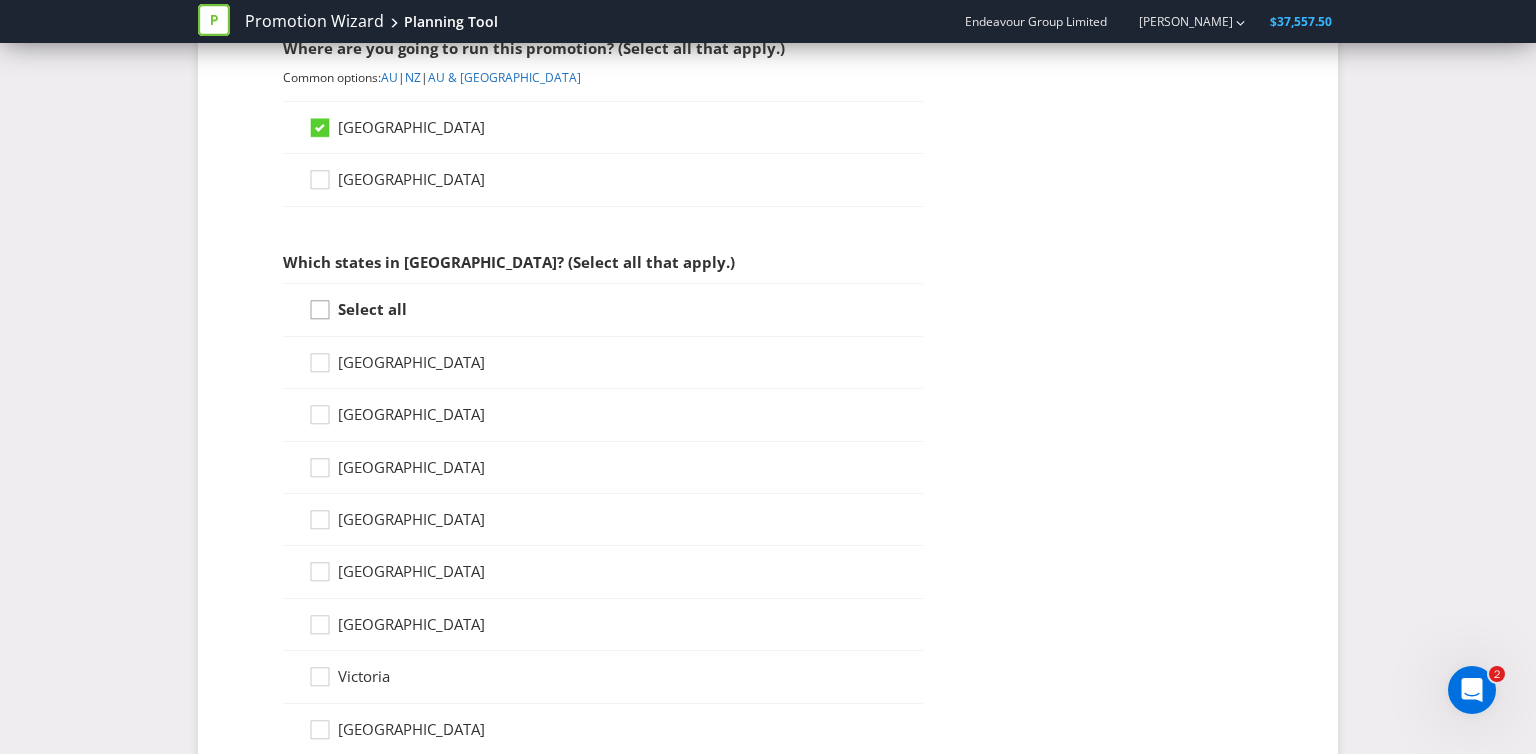 click 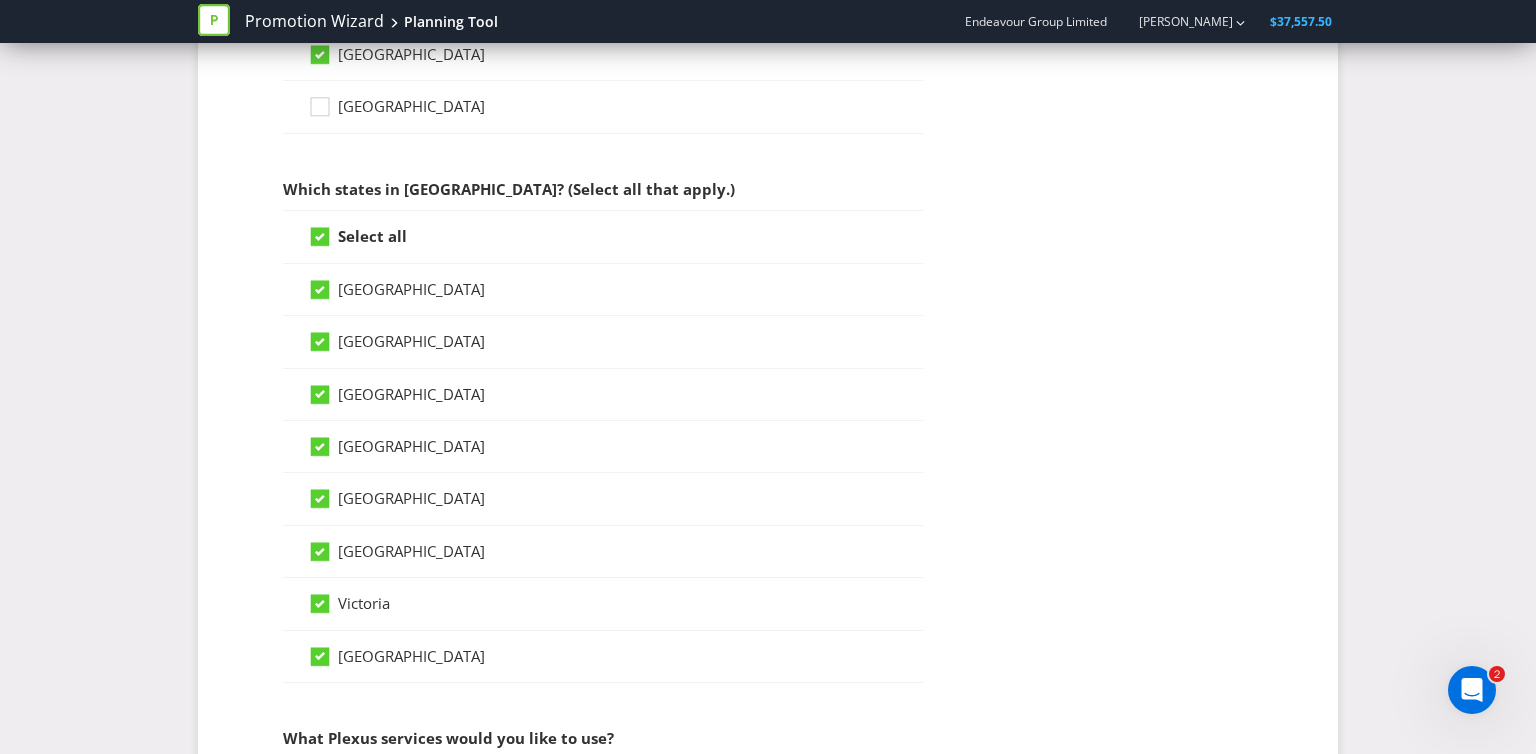 scroll, scrollTop: 918, scrollLeft: 0, axis: vertical 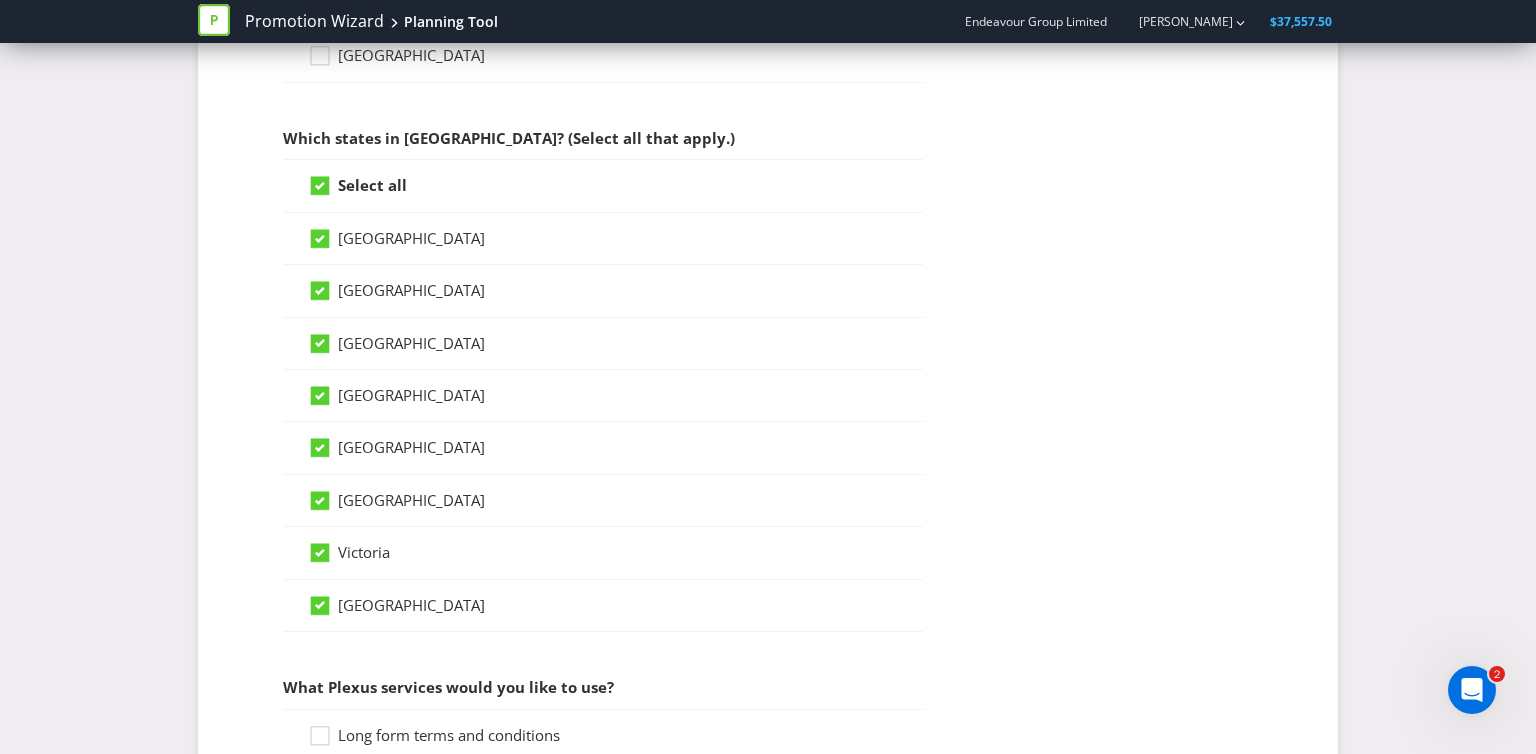 click 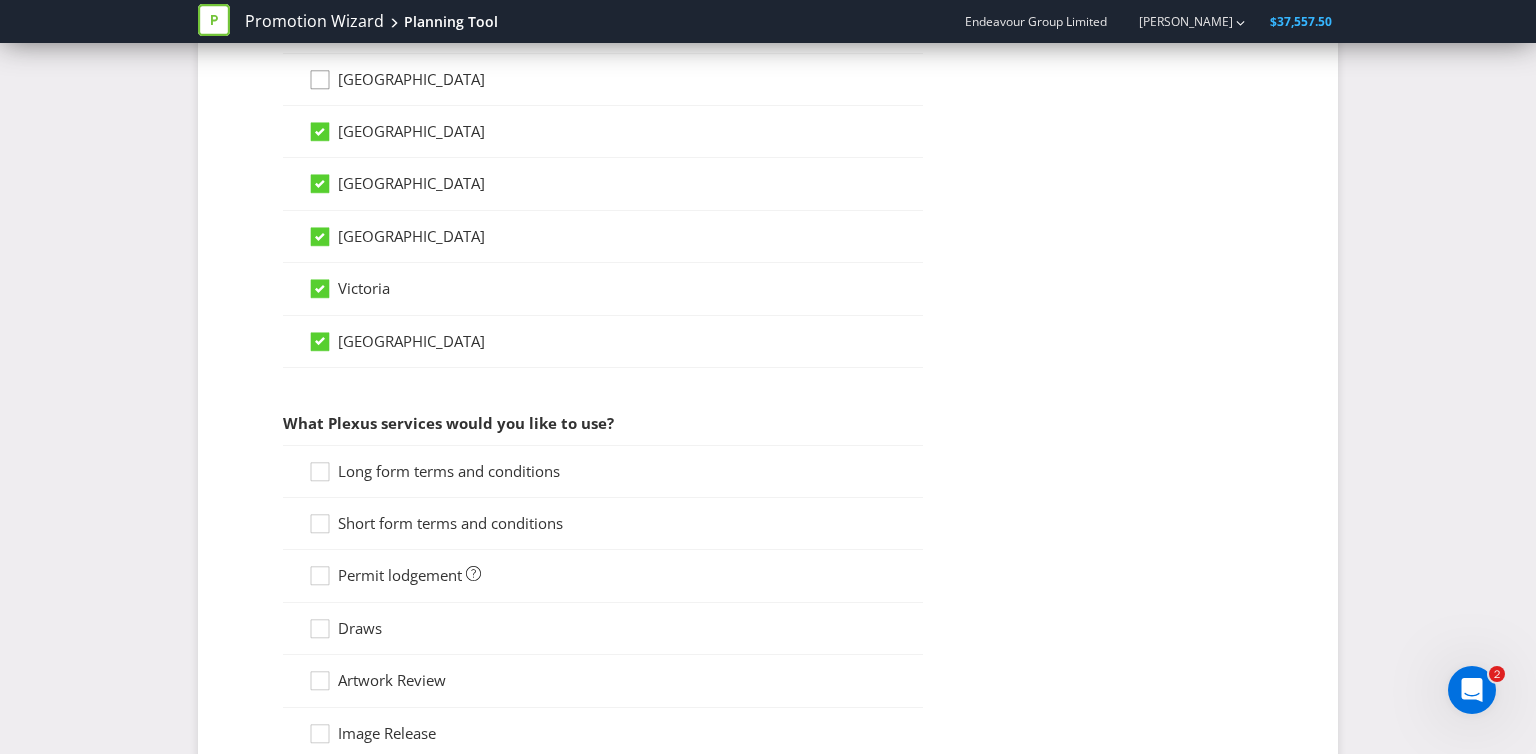 scroll, scrollTop: 1319, scrollLeft: 0, axis: vertical 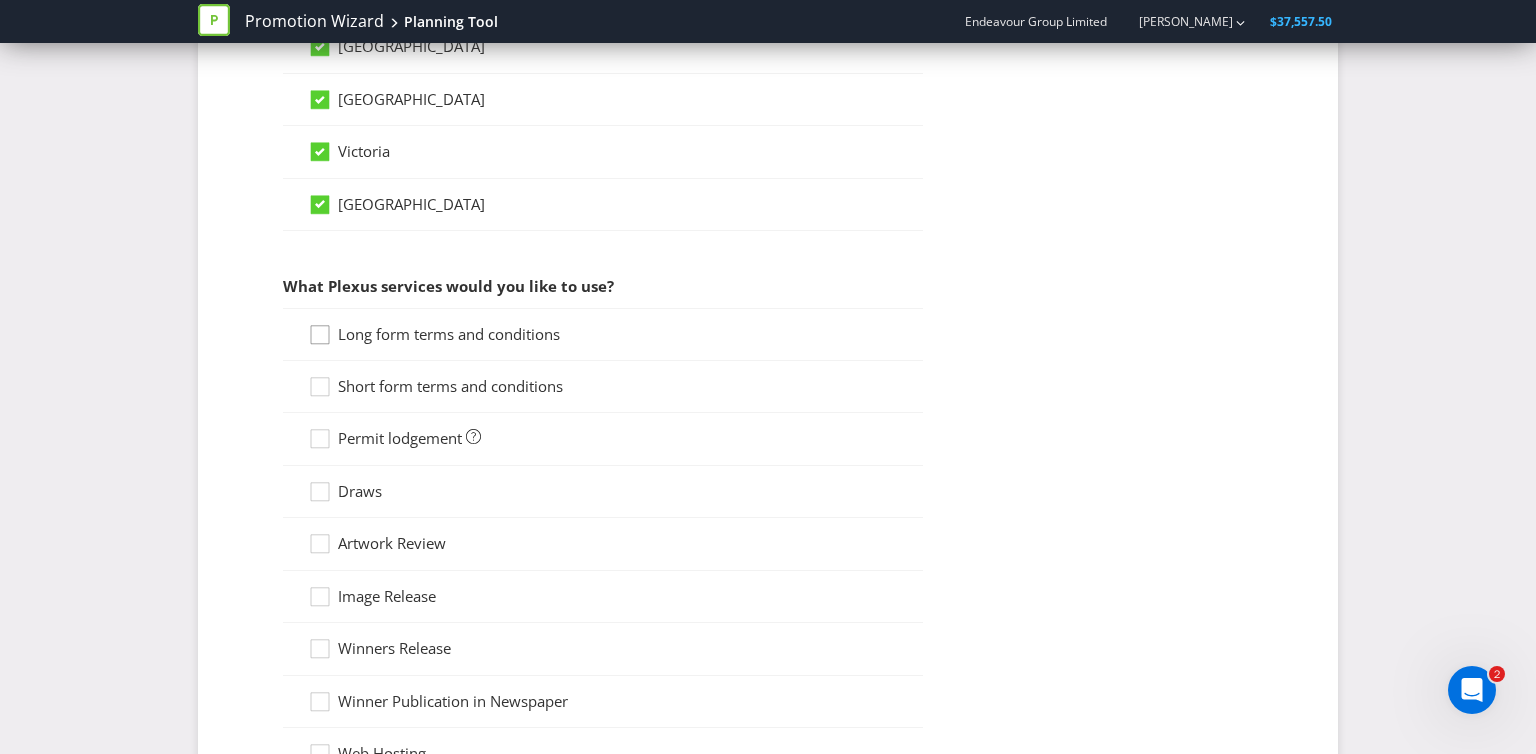 click 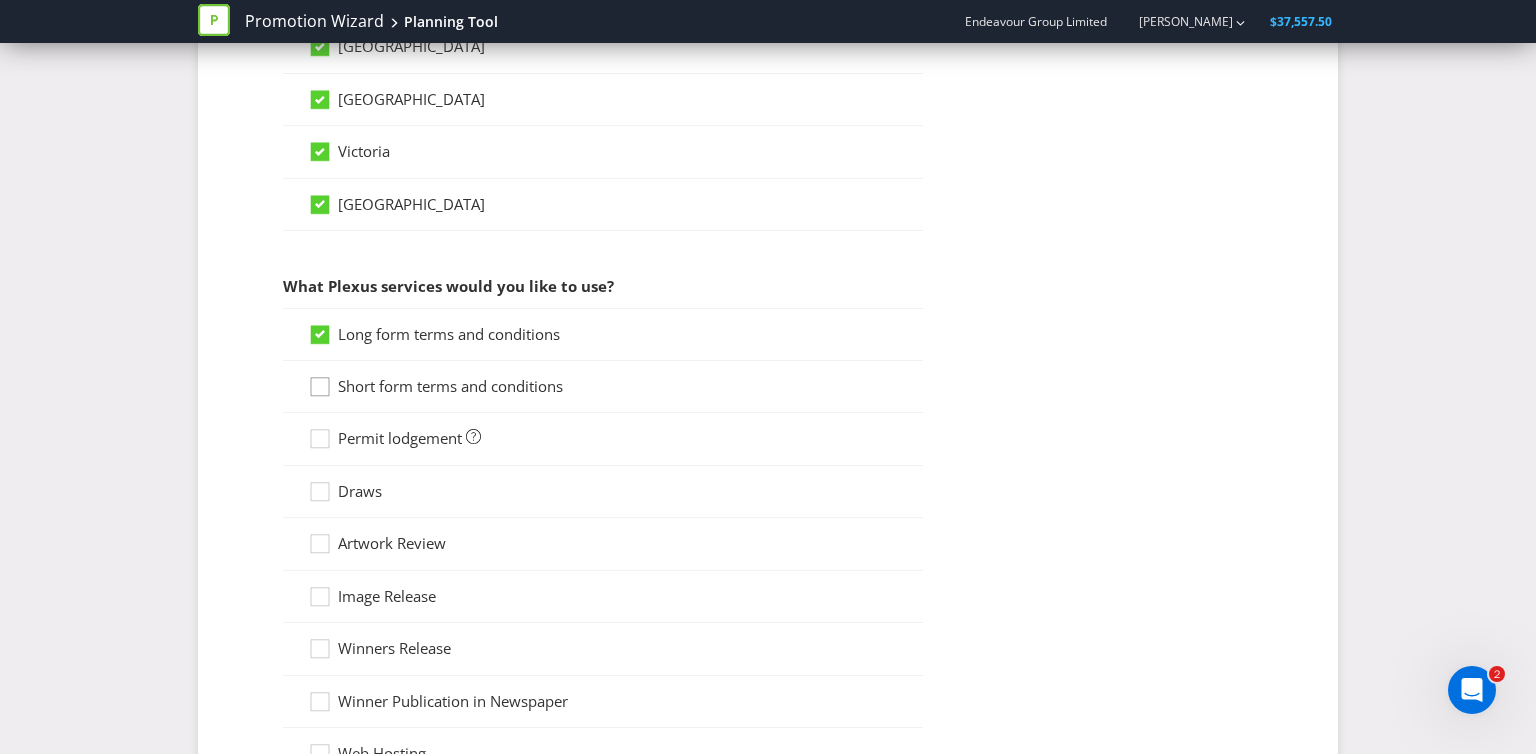 click 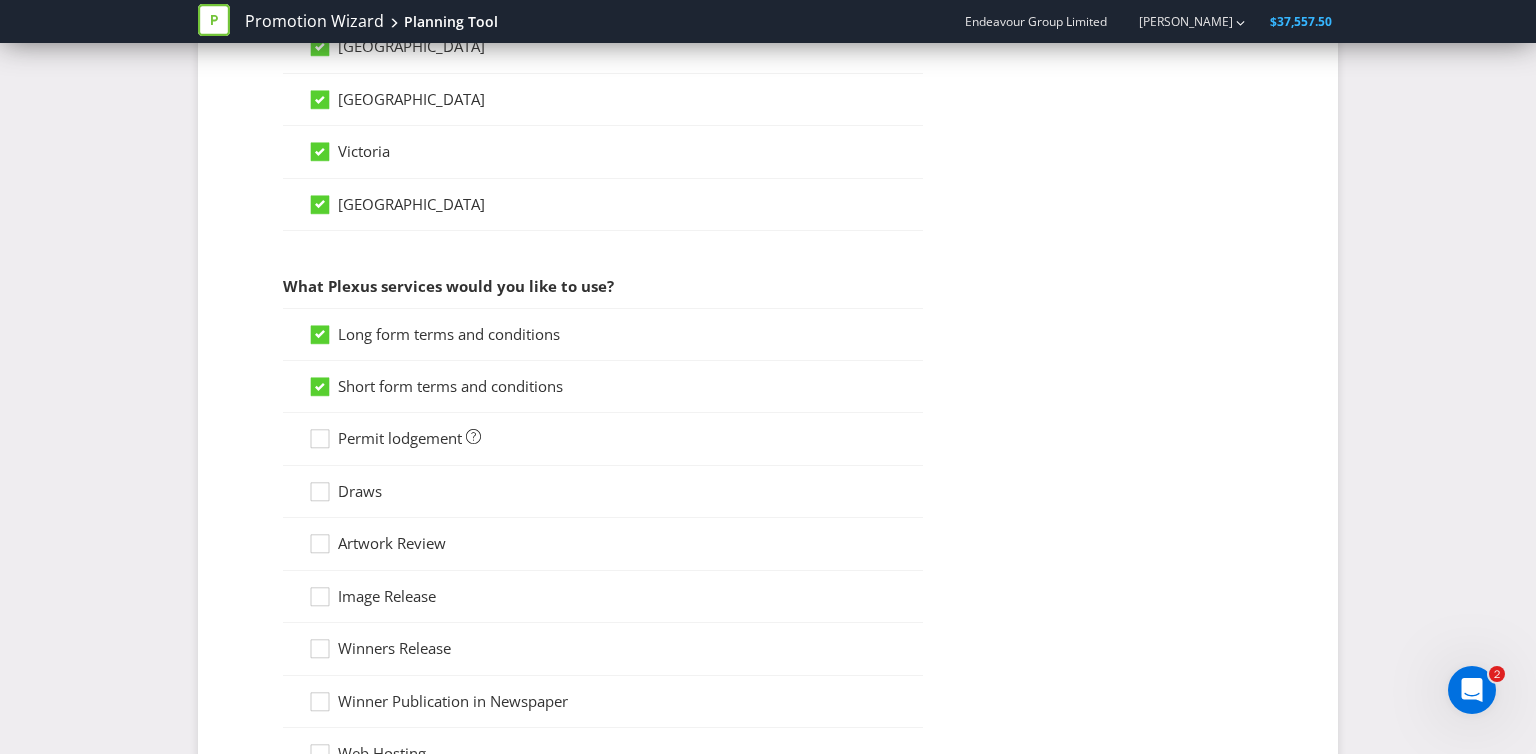 scroll, scrollTop: 1407, scrollLeft: 0, axis: vertical 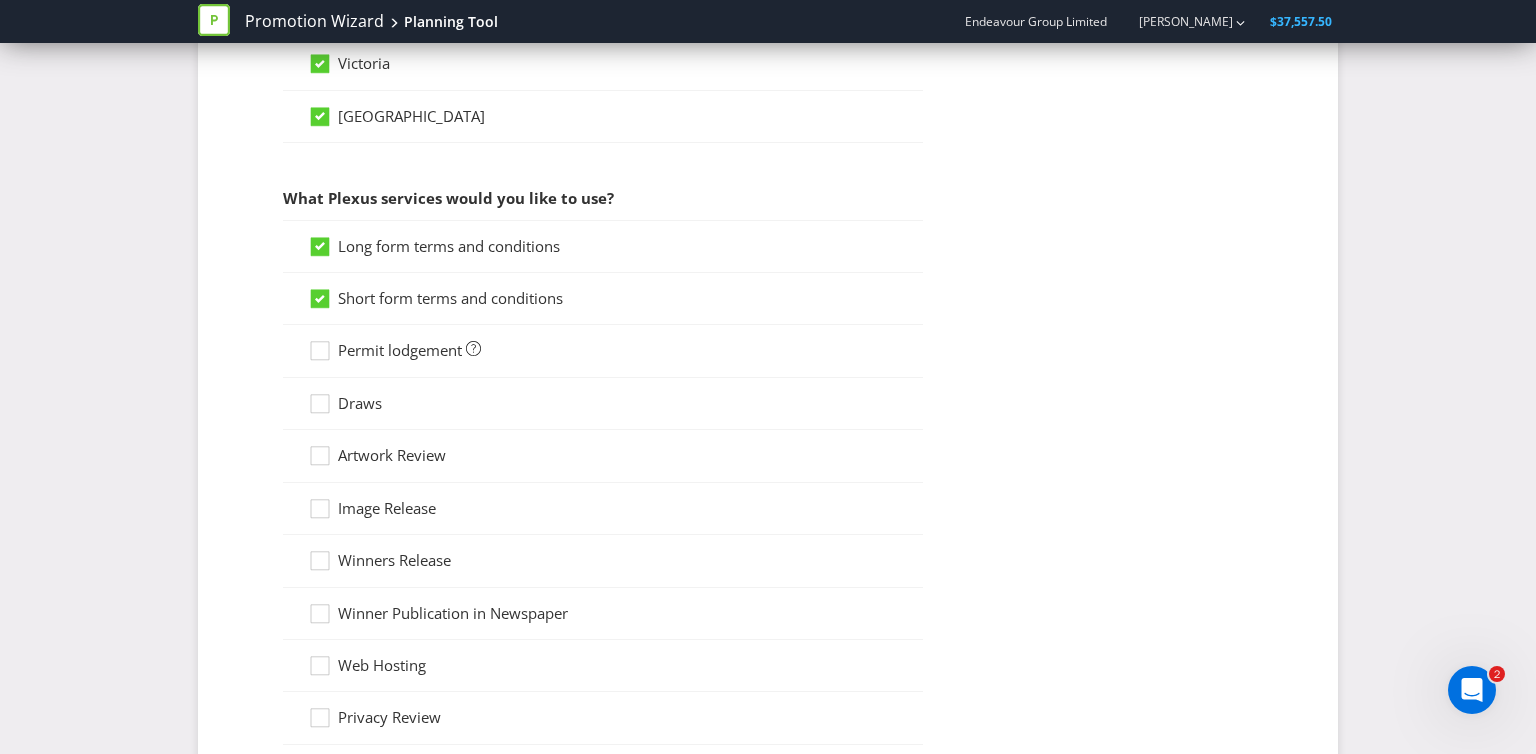 click on "Permit lodgement" at bounding box center [603, 351] 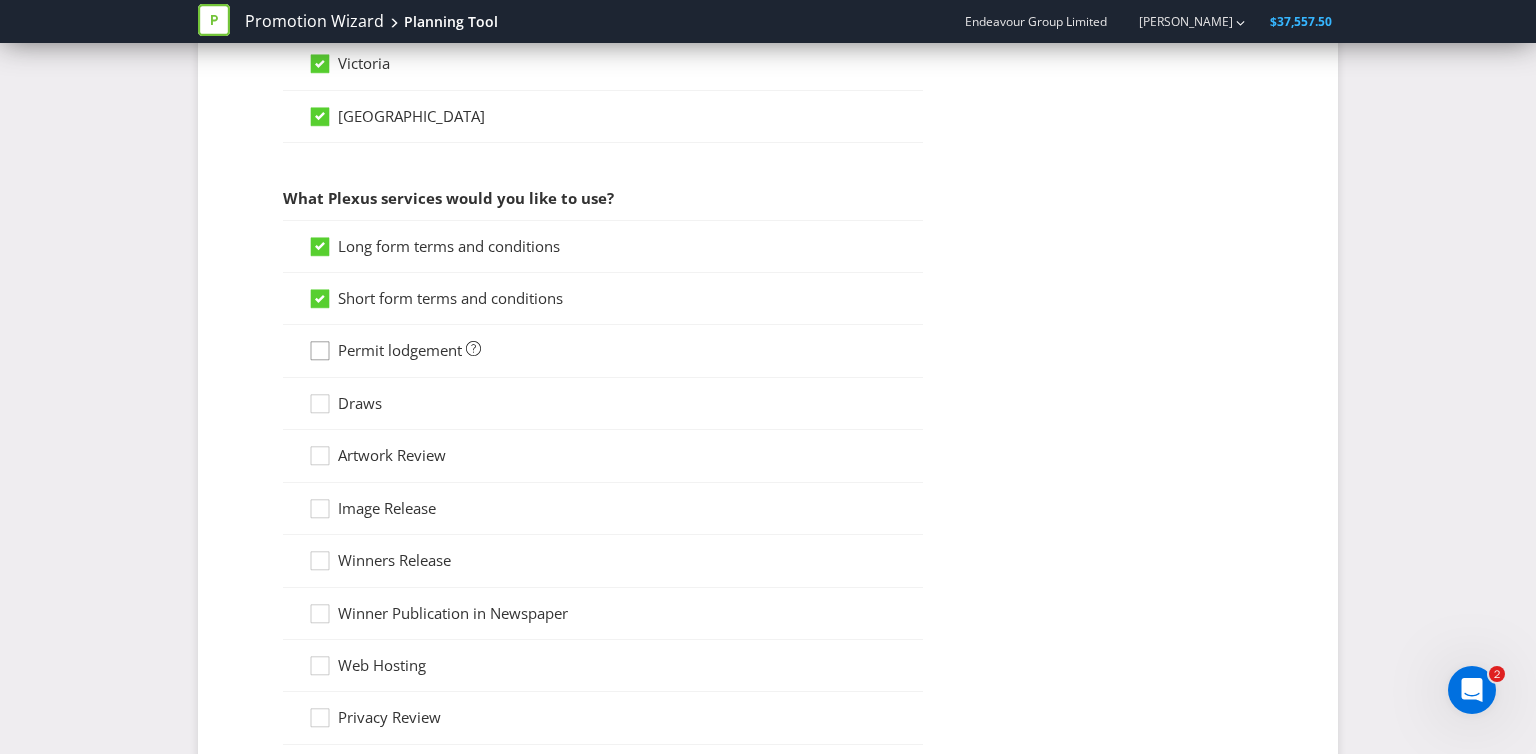 click at bounding box center (320, 344) 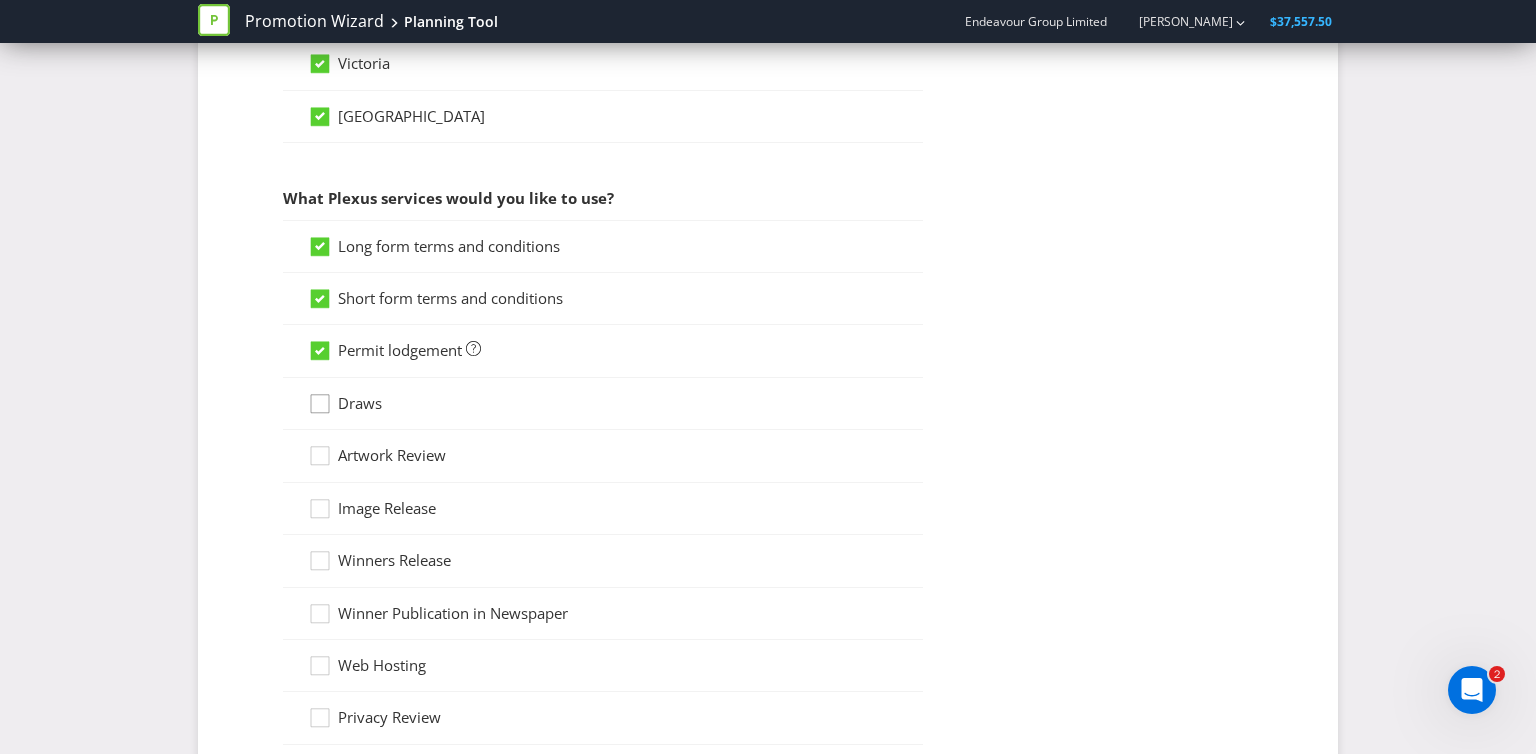 click 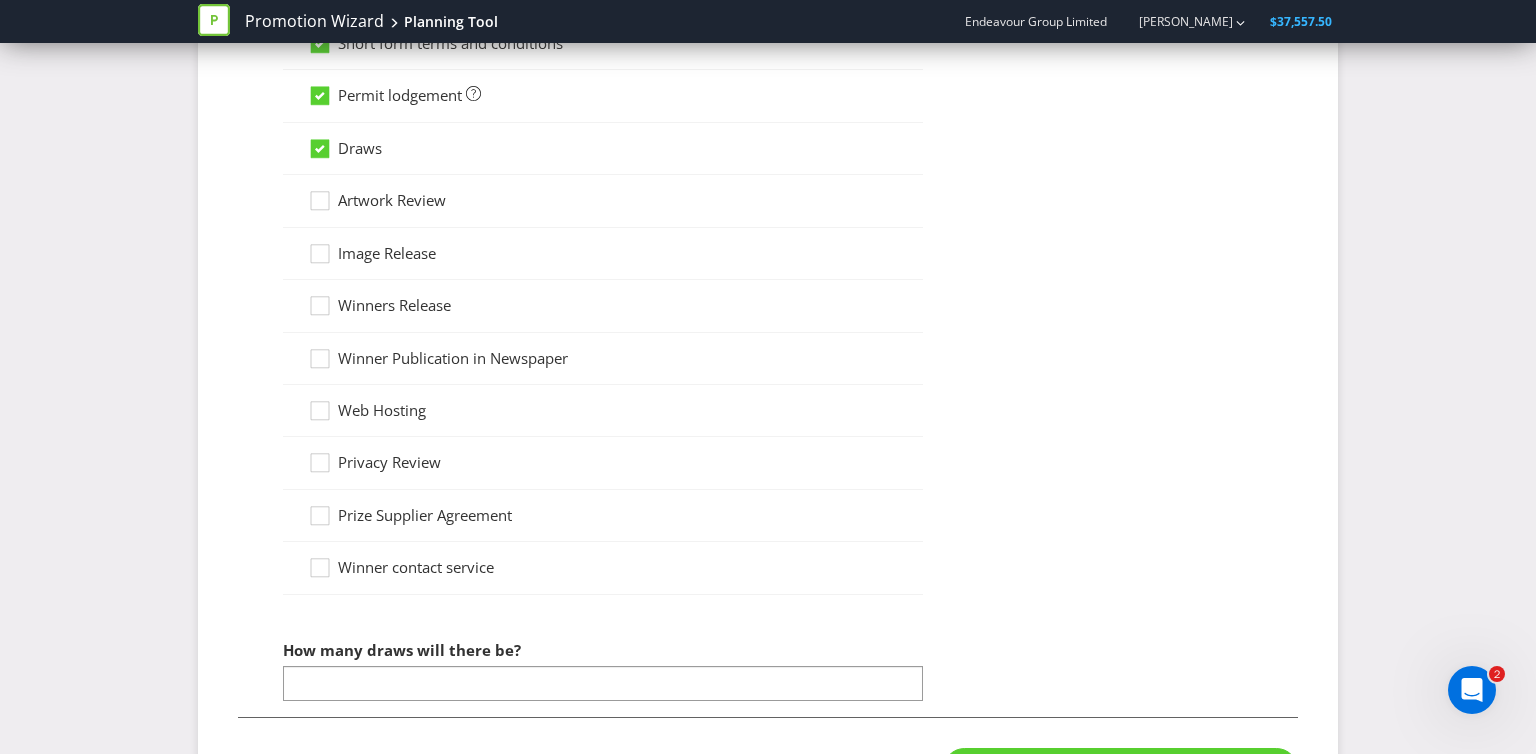 scroll, scrollTop: 1758, scrollLeft: 0, axis: vertical 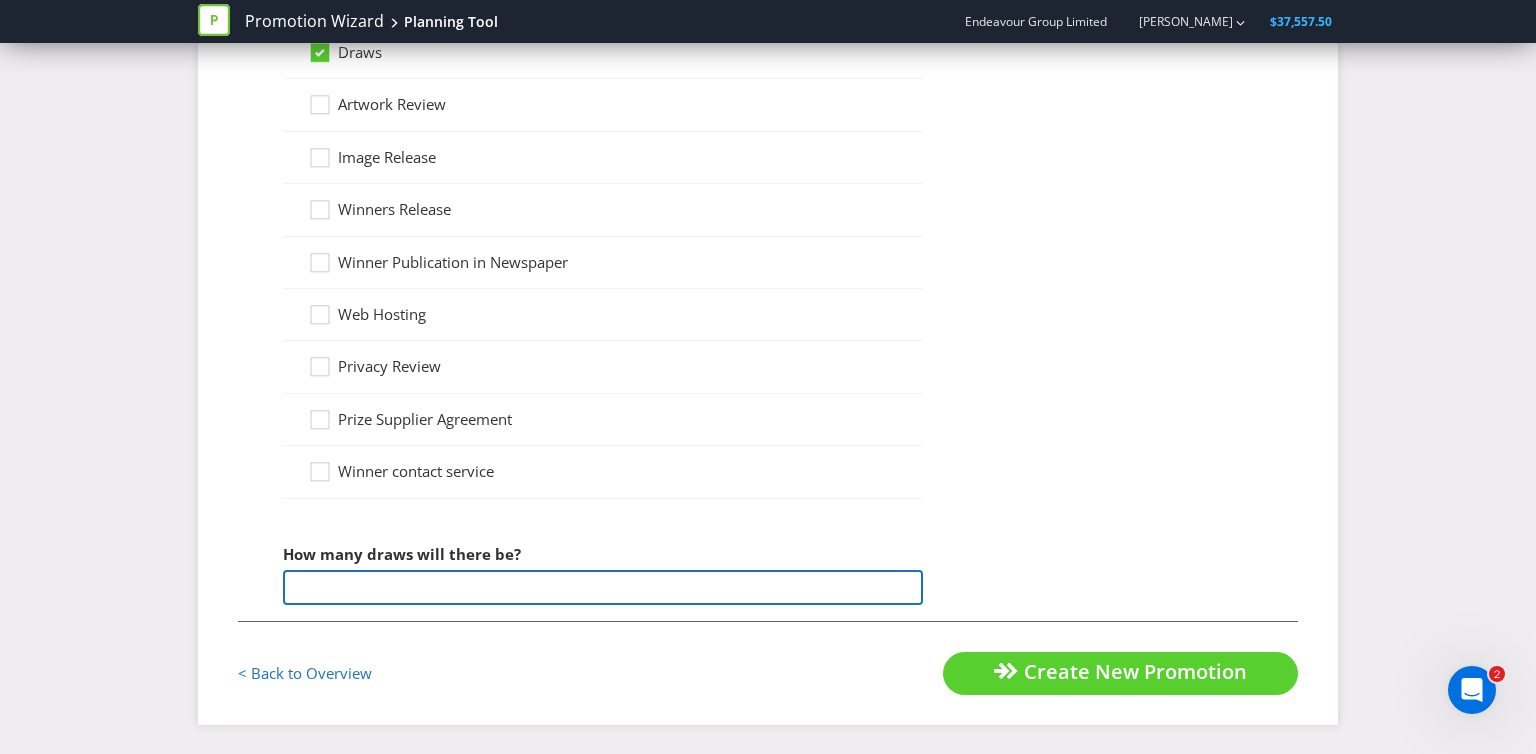 click at bounding box center (603, 587) 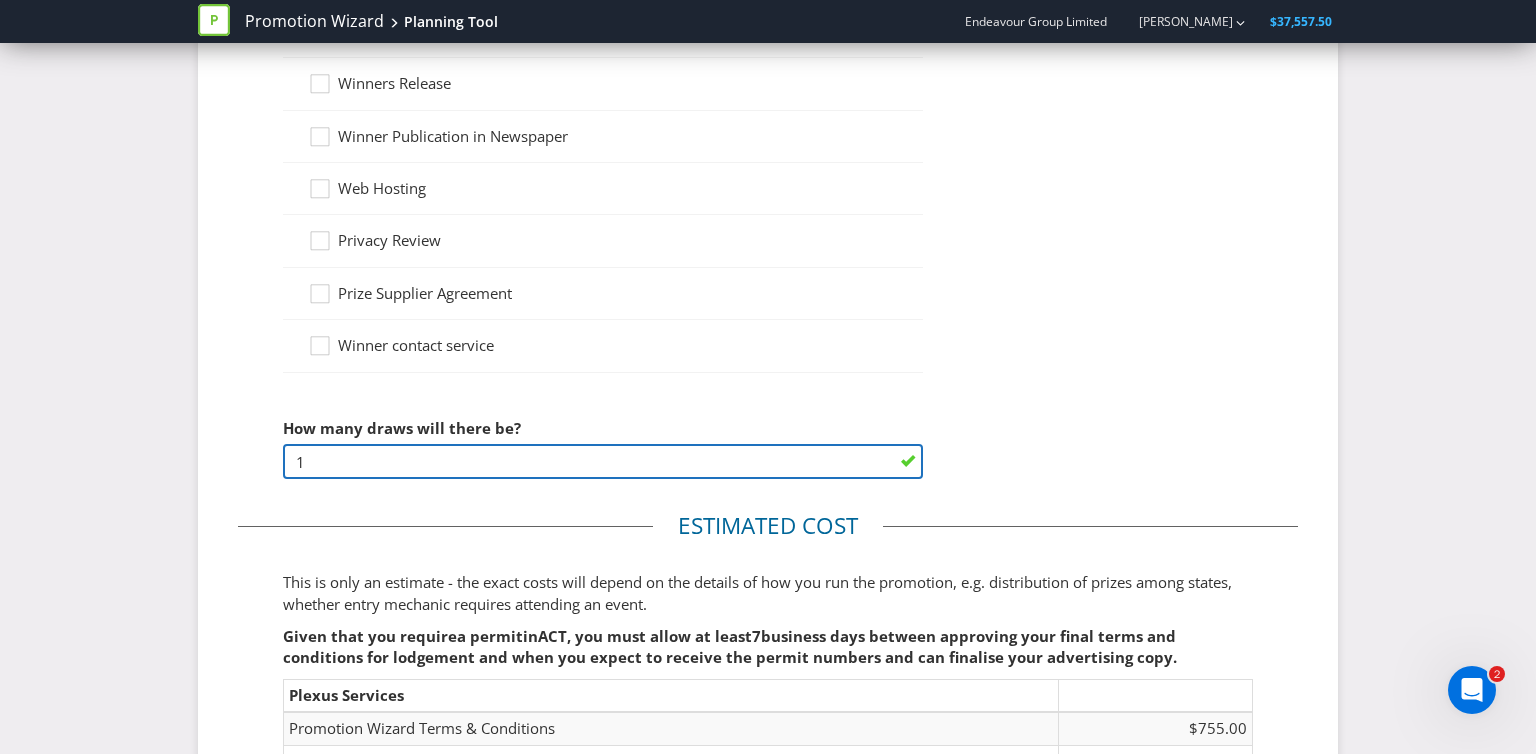scroll, scrollTop: 1909, scrollLeft: 0, axis: vertical 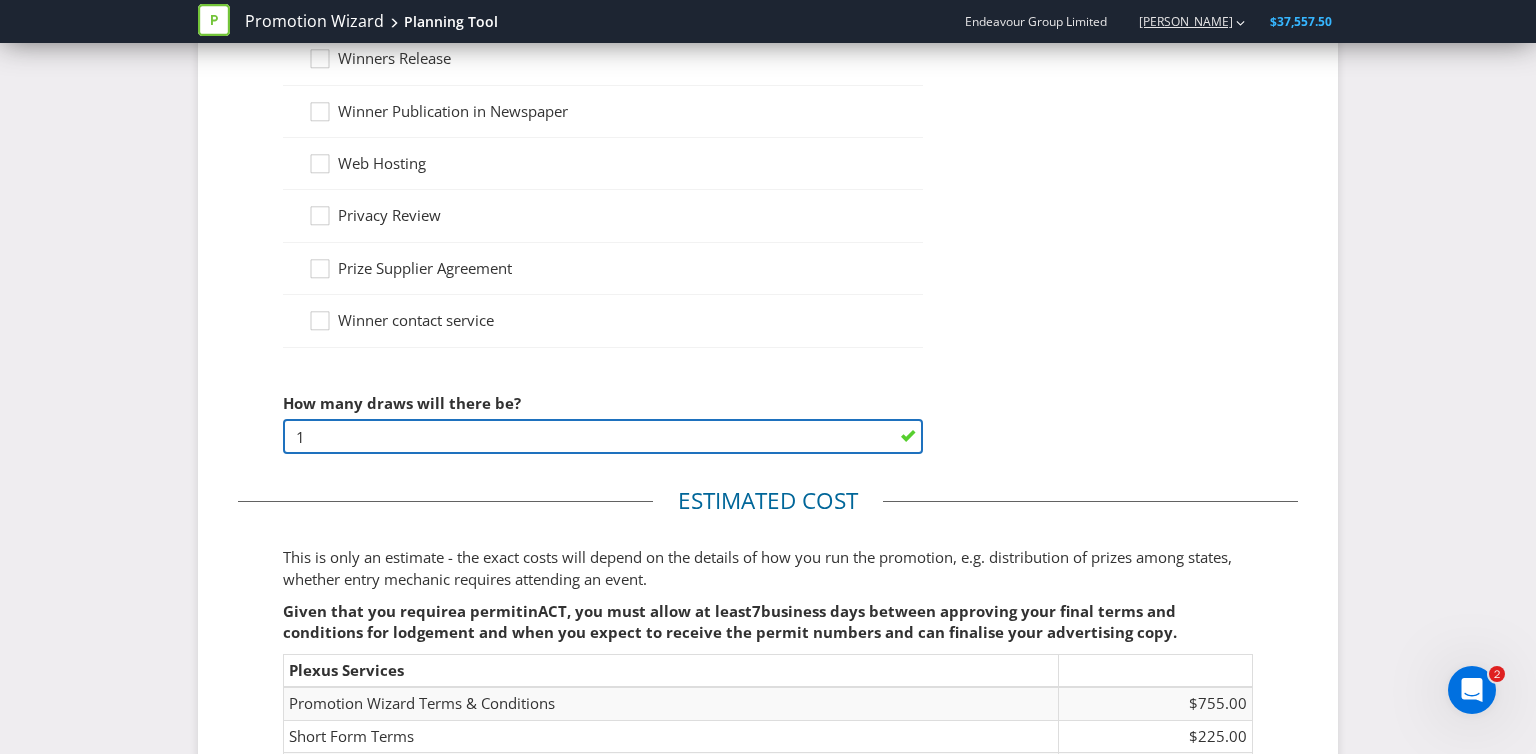 type on "1" 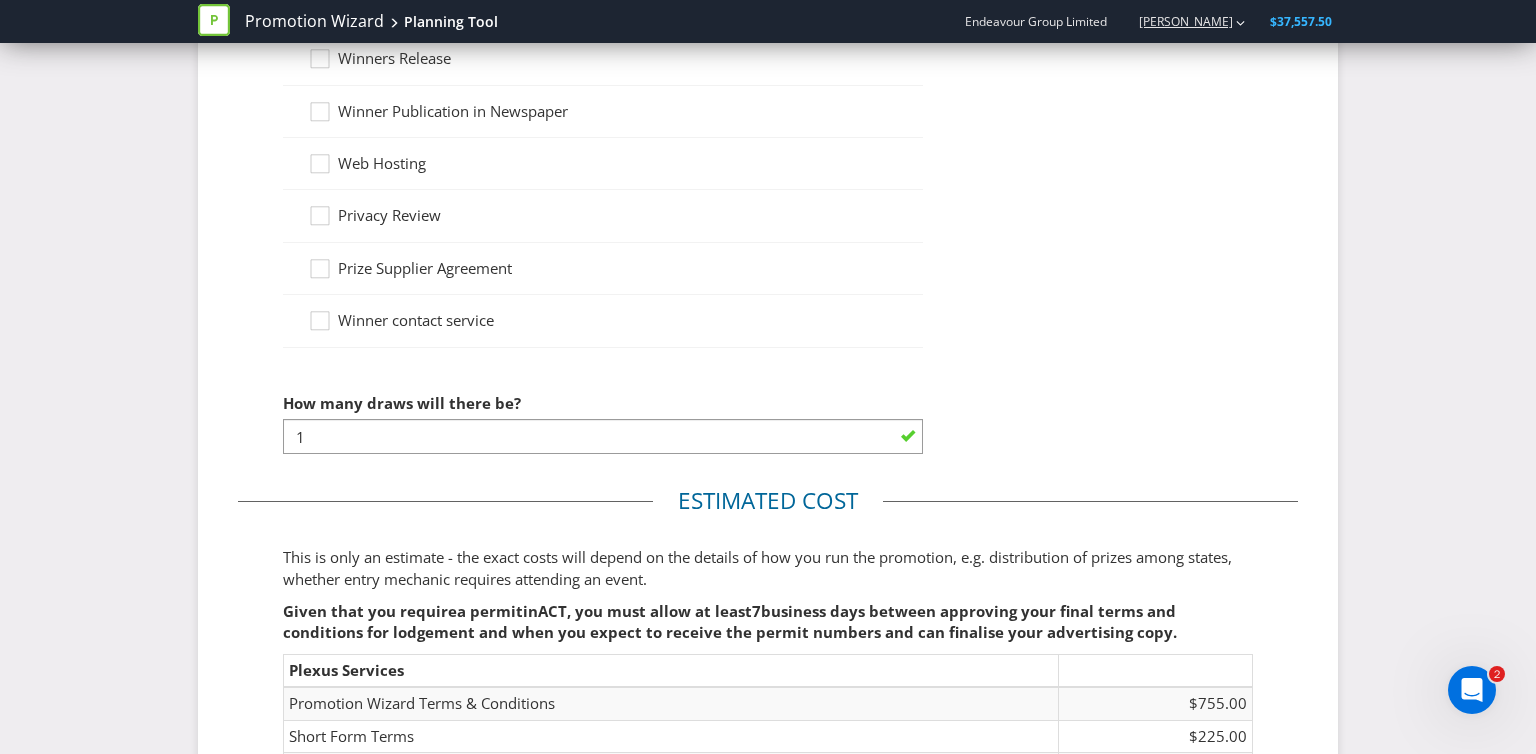 click at bounding box center [1240, 21] 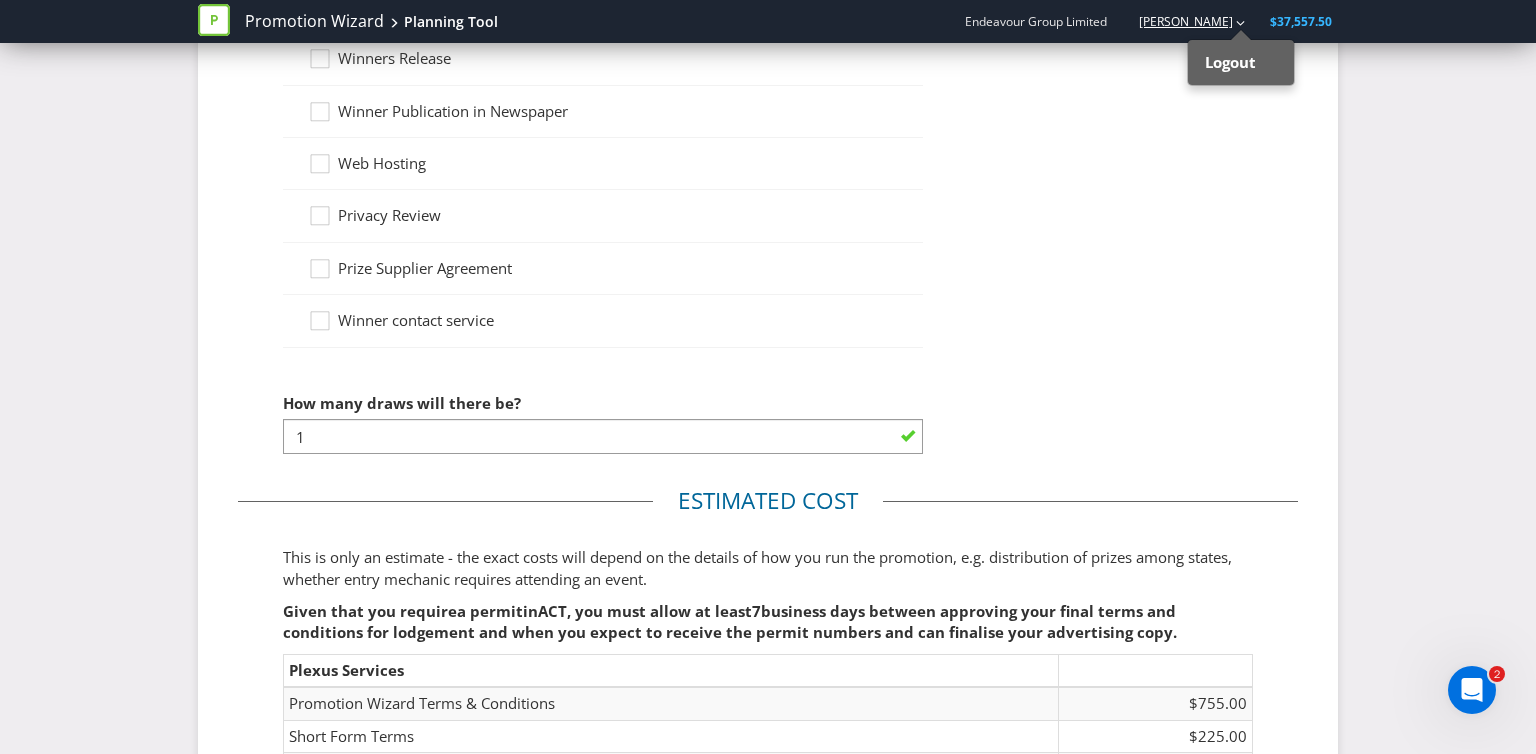 click on "Jonathan Stone Logout" at bounding box center (1182, 21) 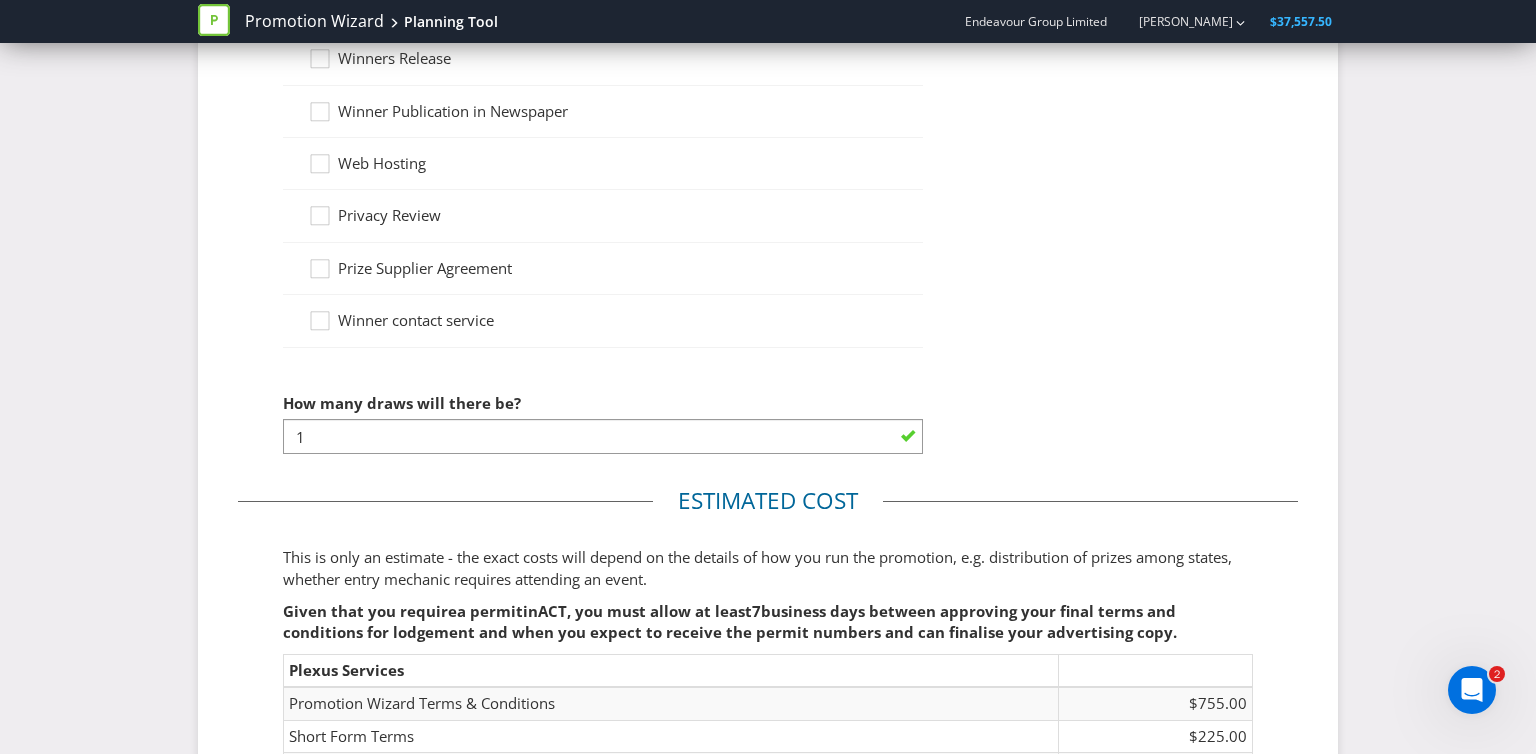 scroll, scrollTop: 2368, scrollLeft: 0, axis: vertical 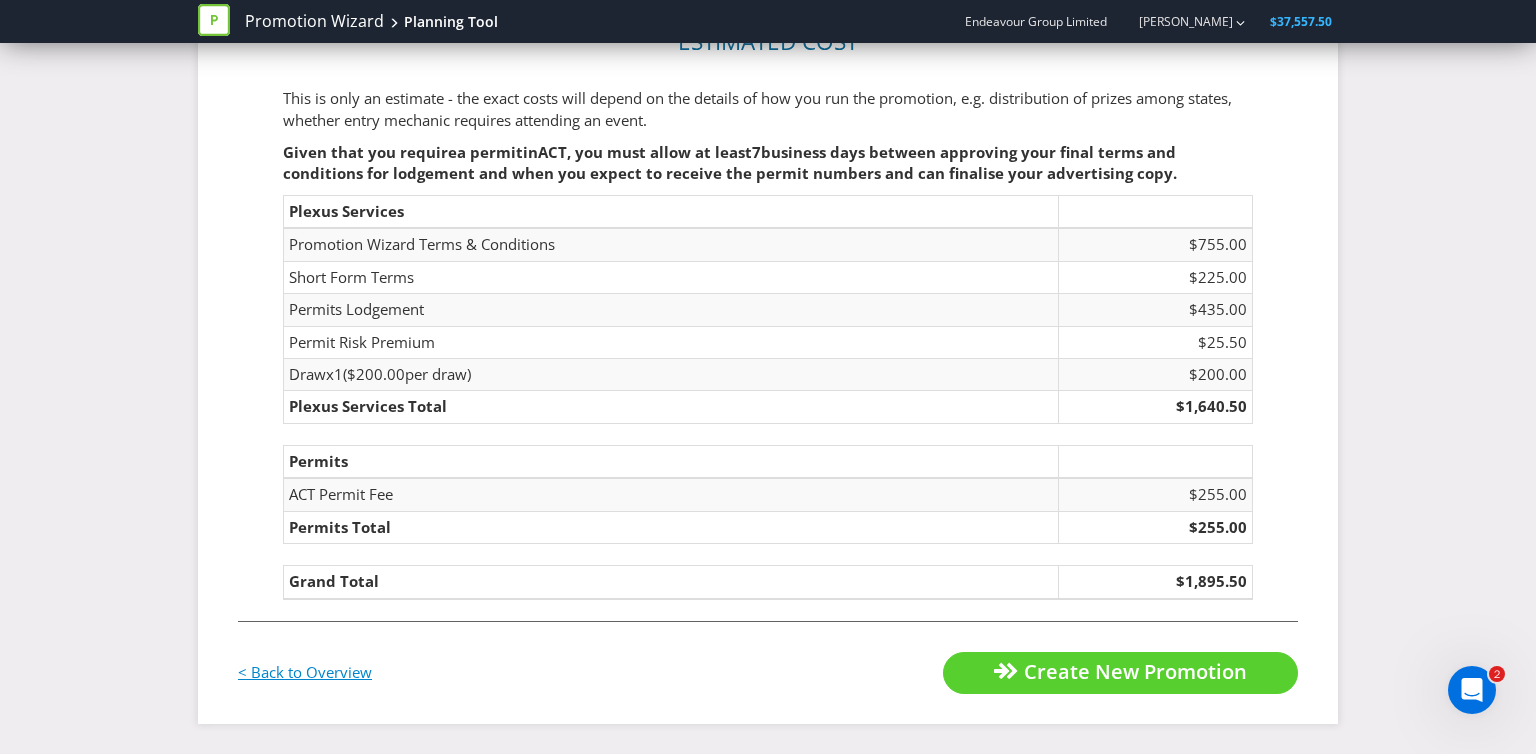 click on "< Back to Overview" at bounding box center [305, 672] 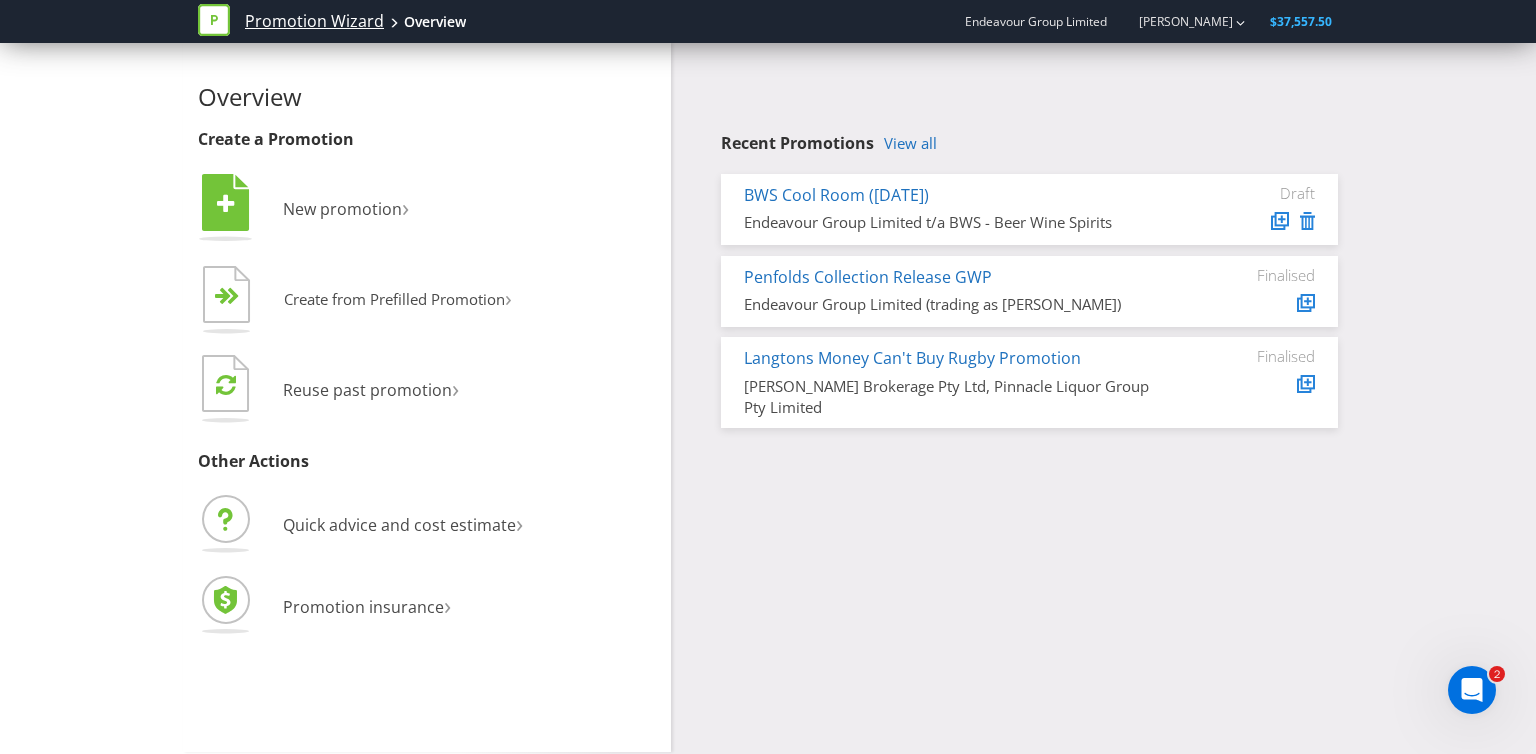 click on "Promotion Wizard" at bounding box center (314, 21) 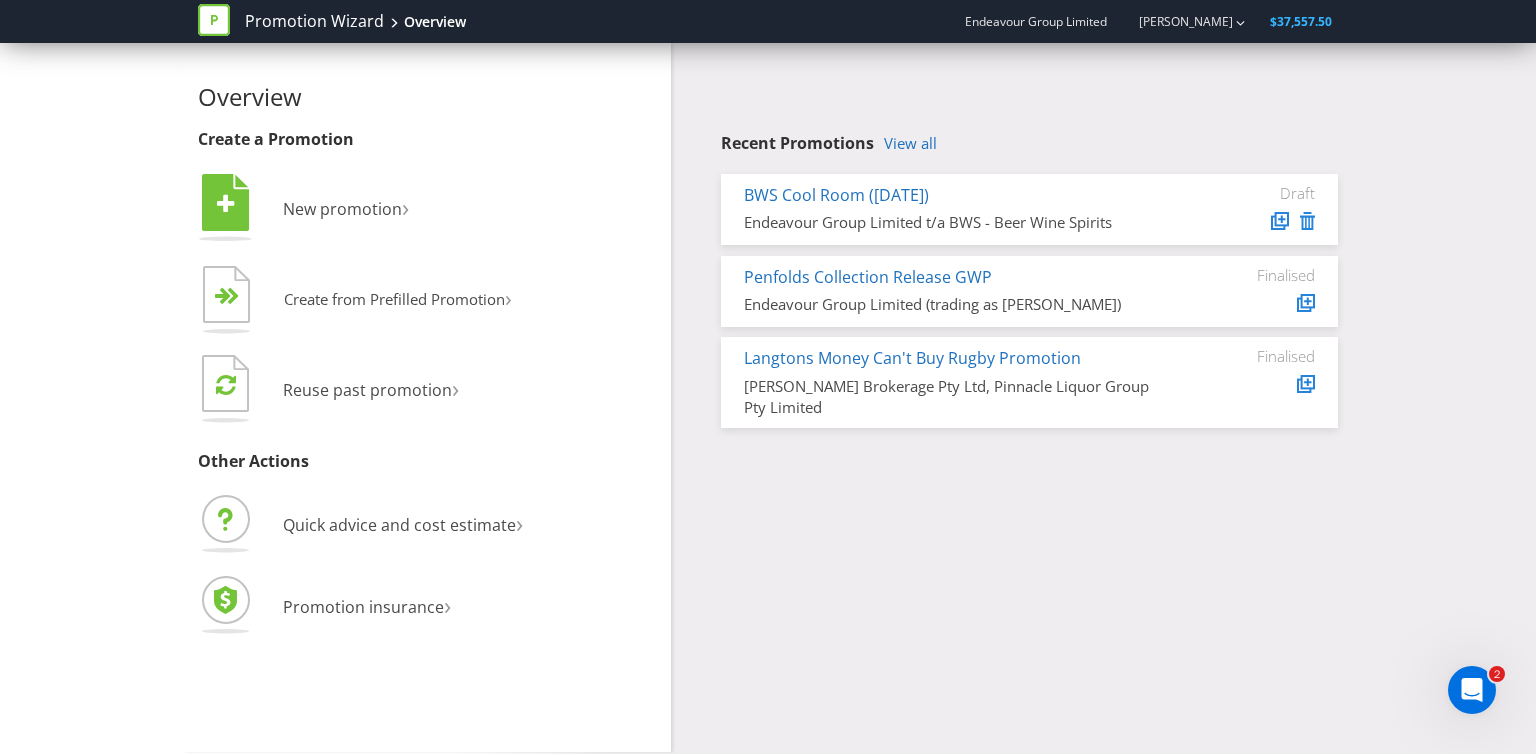 click 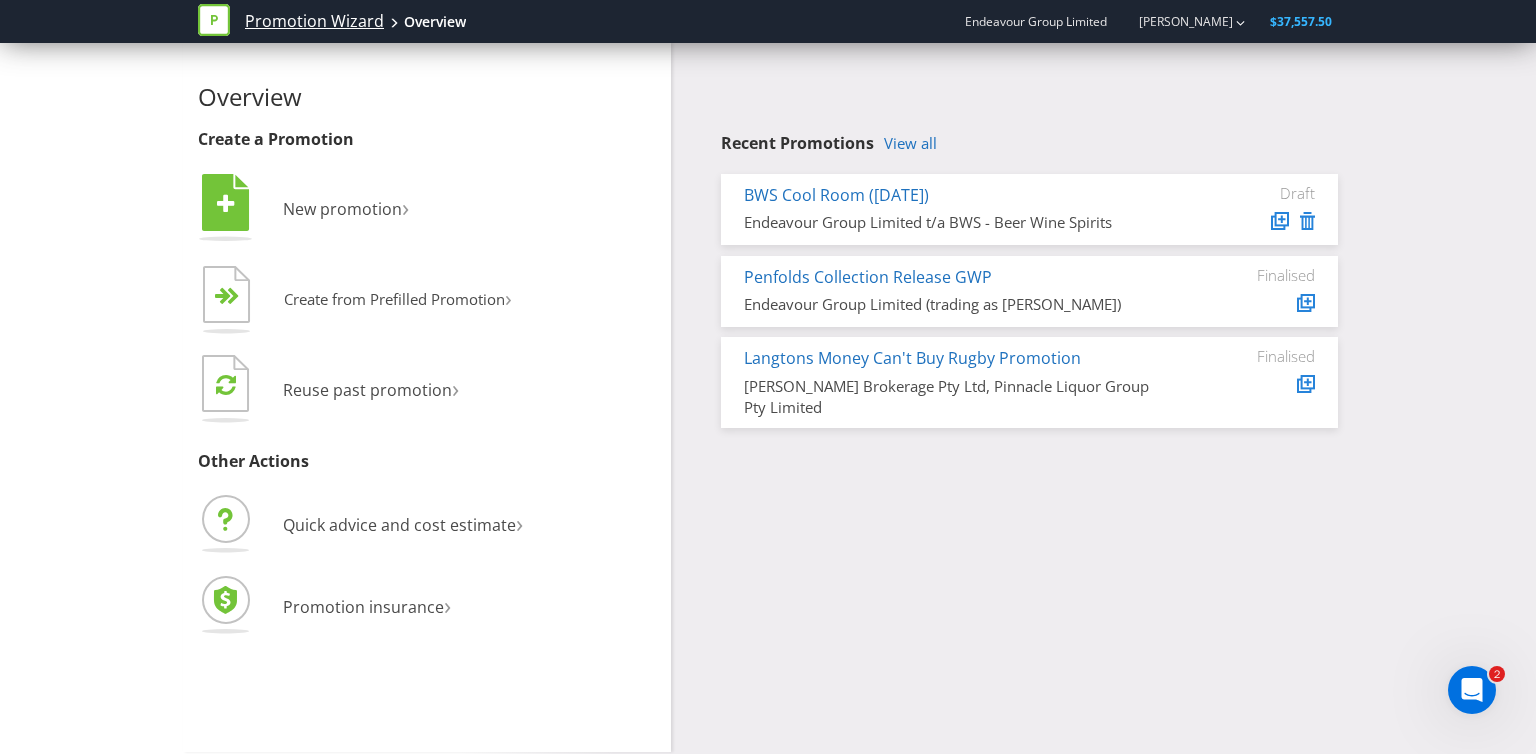 click on "Promotion Wizard" at bounding box center (314, 21) 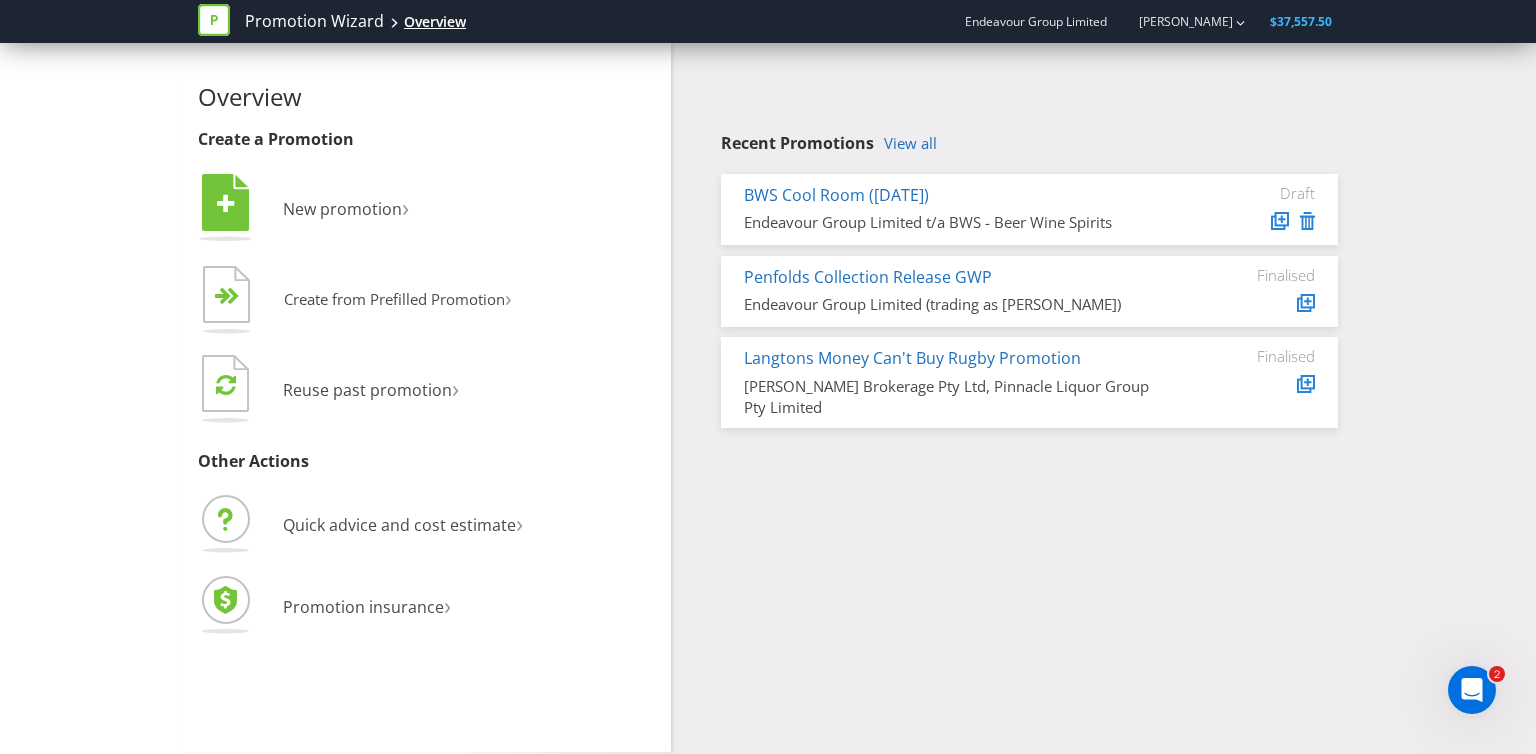 click on "Overview" at bounding box center (435, 22) 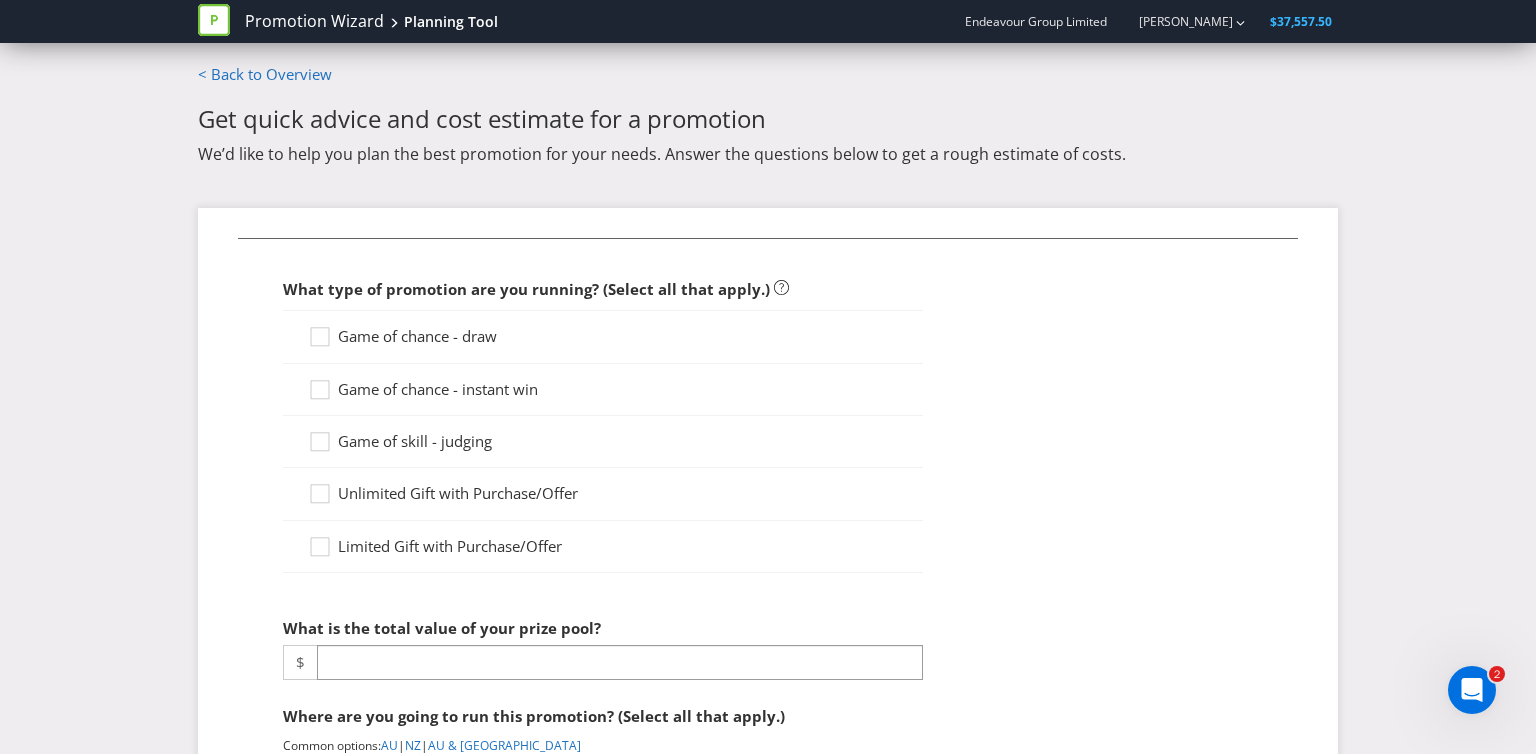 scroll, scrollTop: 943, scrollLeft: 0, axis: vertical 